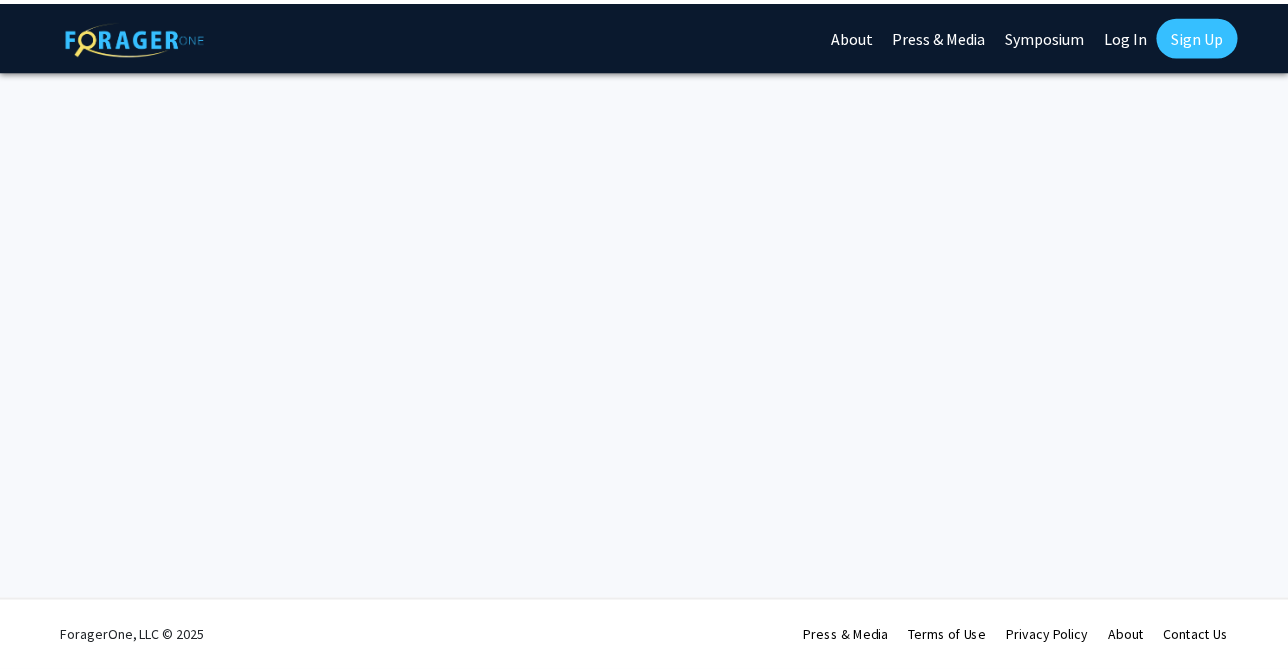scroll, scrollTop: 0, scrollLeft: 0, axis: both 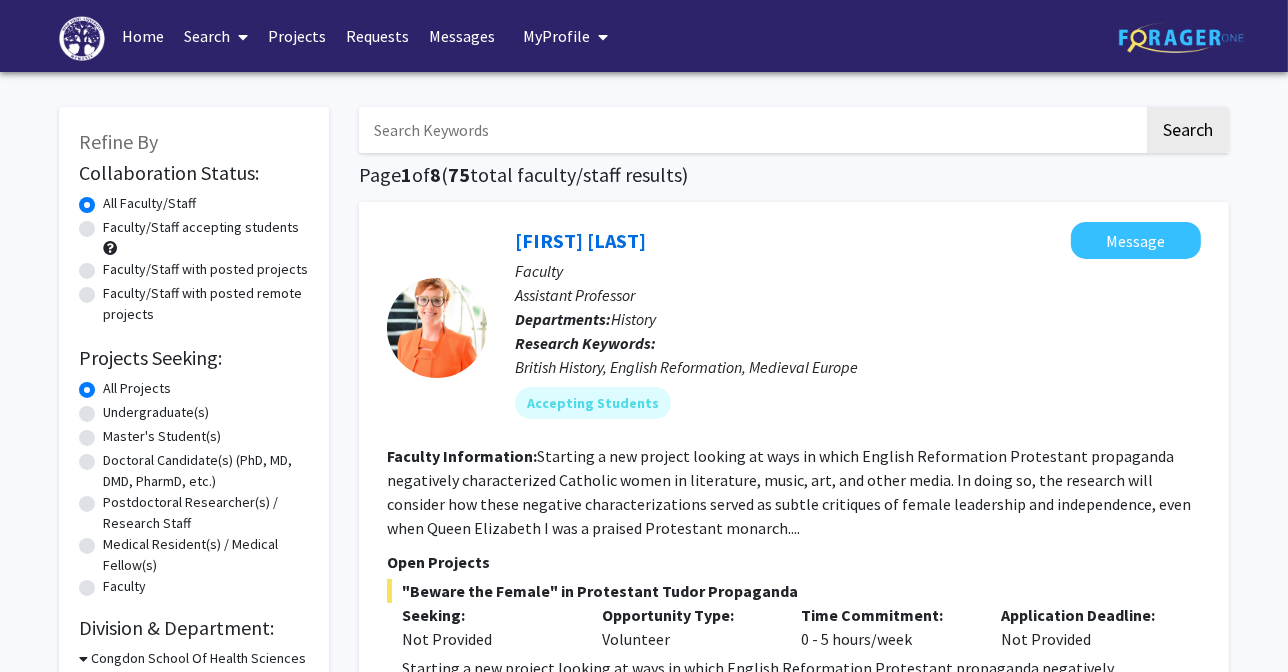 click at bounding box center (751, 130) 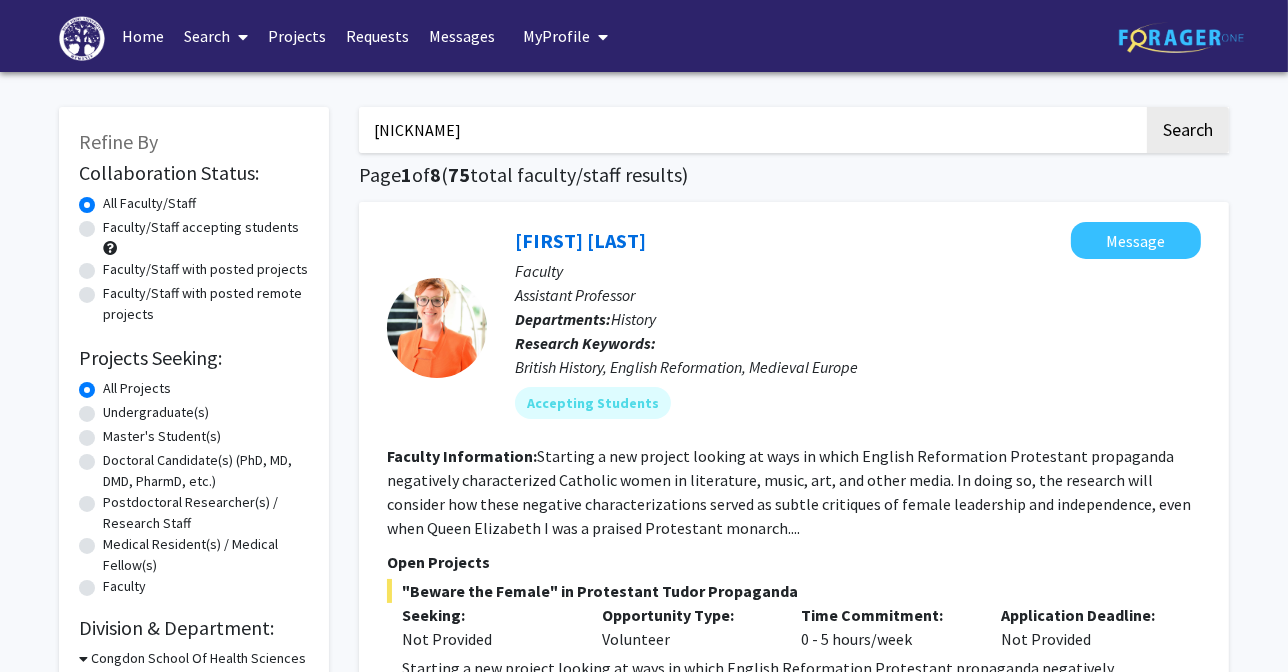 type on "[NICKNAME]" 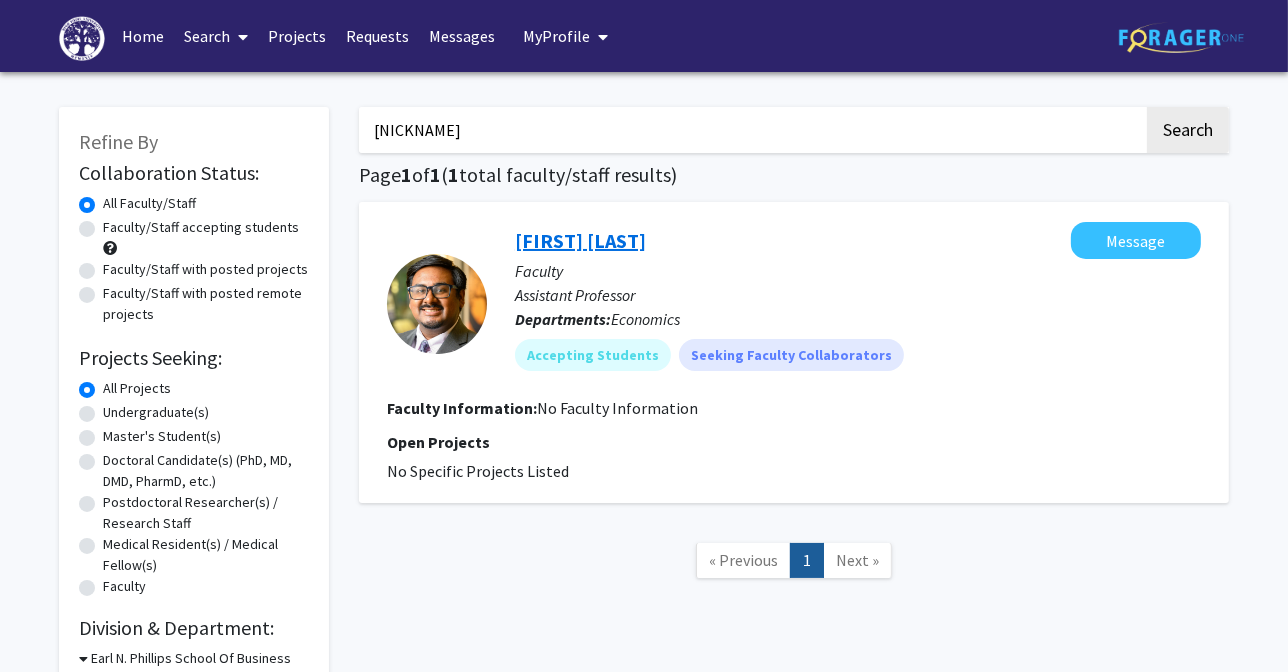 click on "[FIRST] [LAST]" 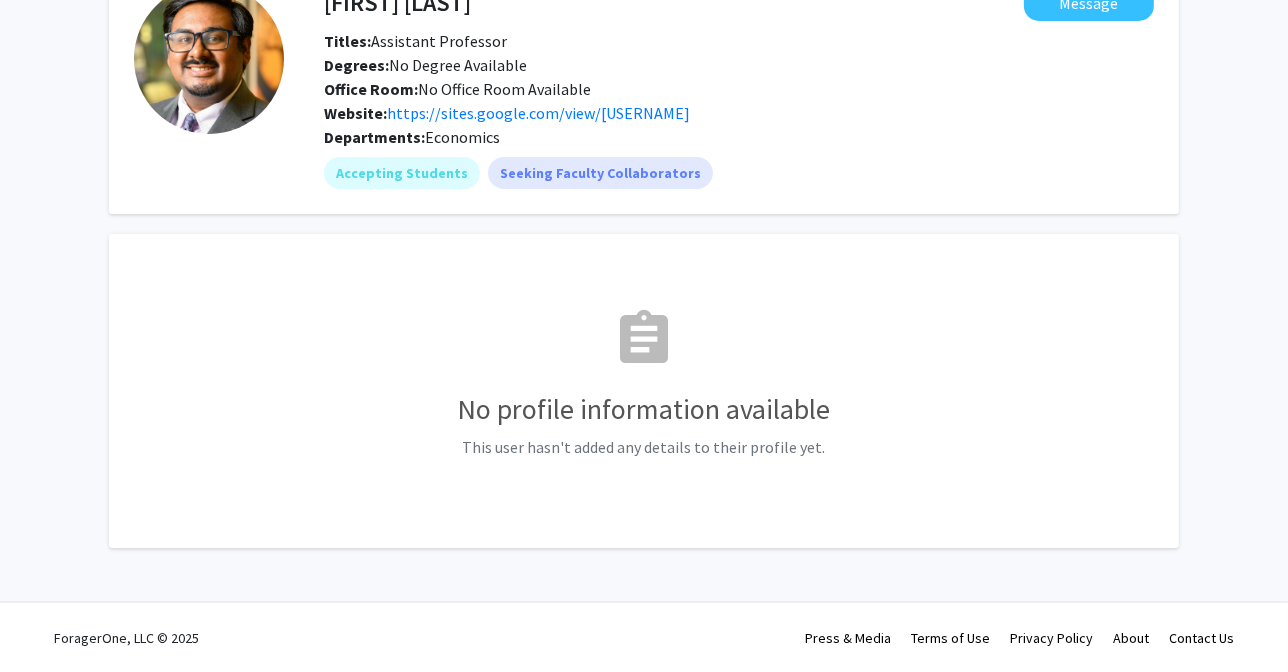 scroll, scrollTop: 0, scrollLeft: 0, axis: both 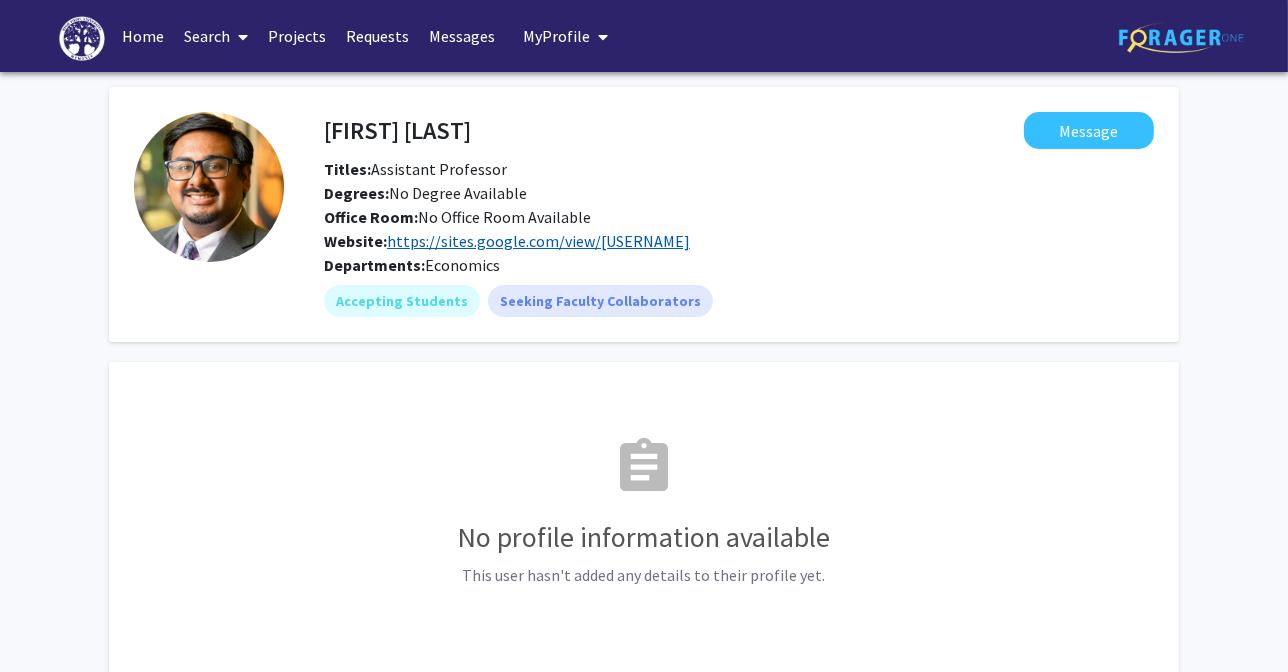 click on "https://sites.google.com/view/[USERNAME]" 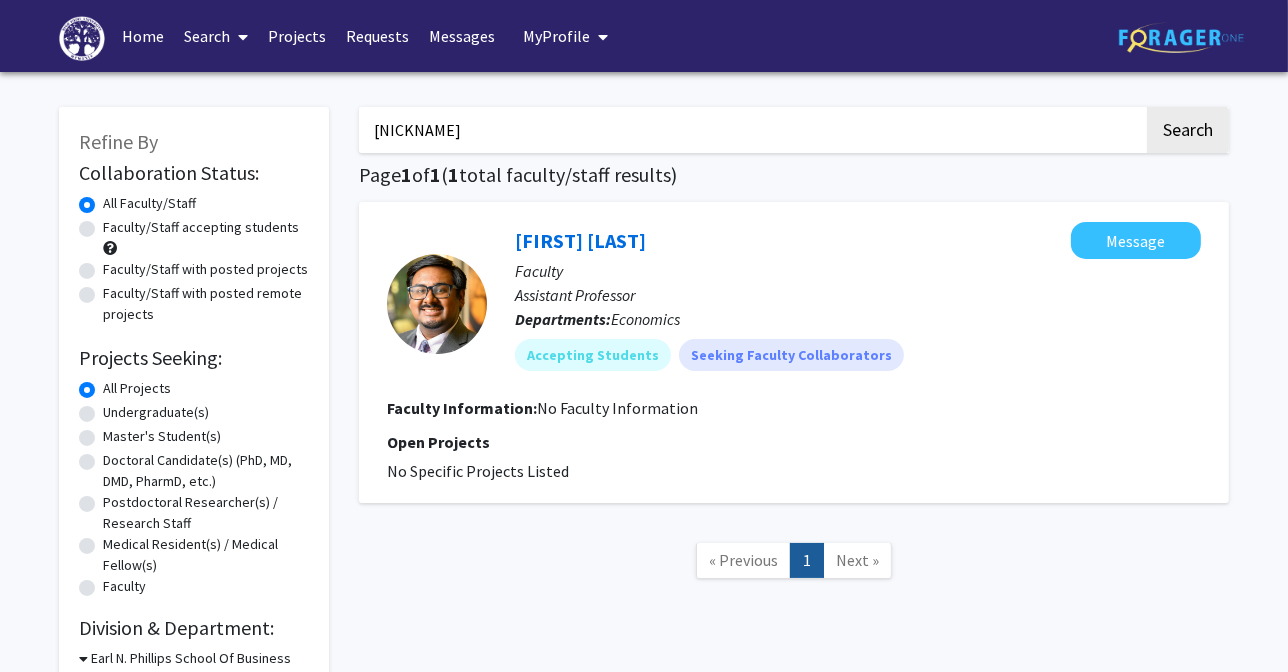 drag, startPoint x: 424, startPoint y: 139, endPoint x: 312, endPoint y: 121, distance: 113.43721 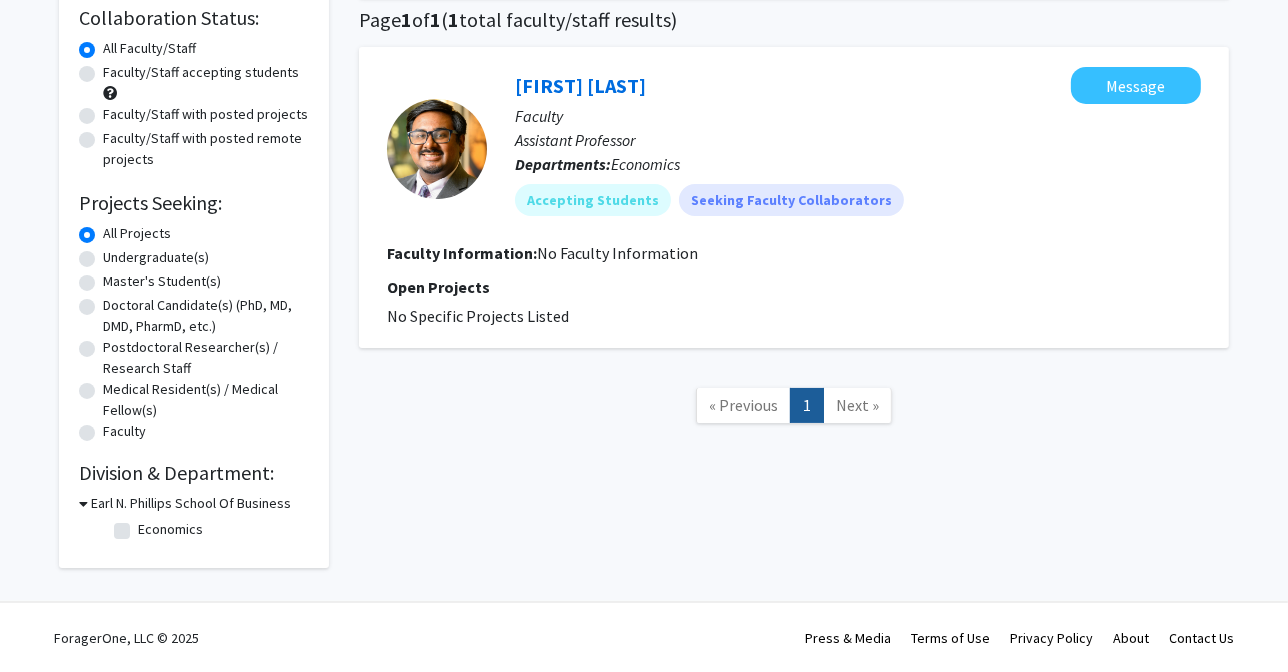 scroll, scrollTop: 0, scrollLeft: 0, axis: both 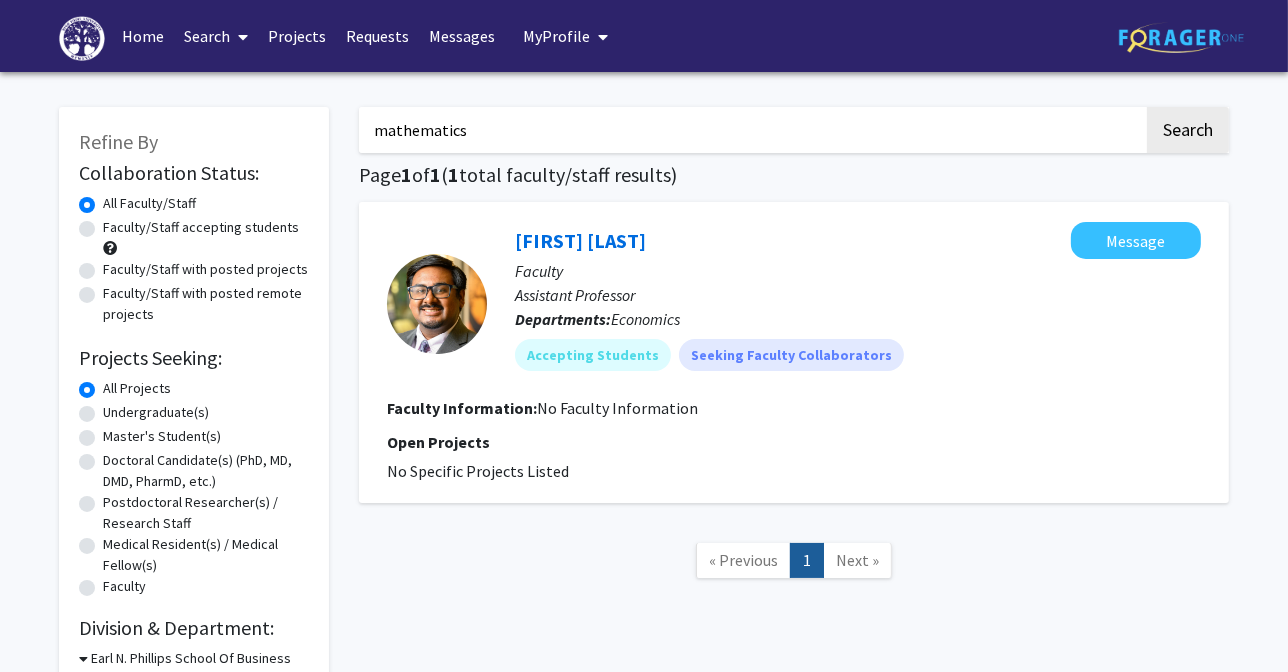 type on "mathematics" 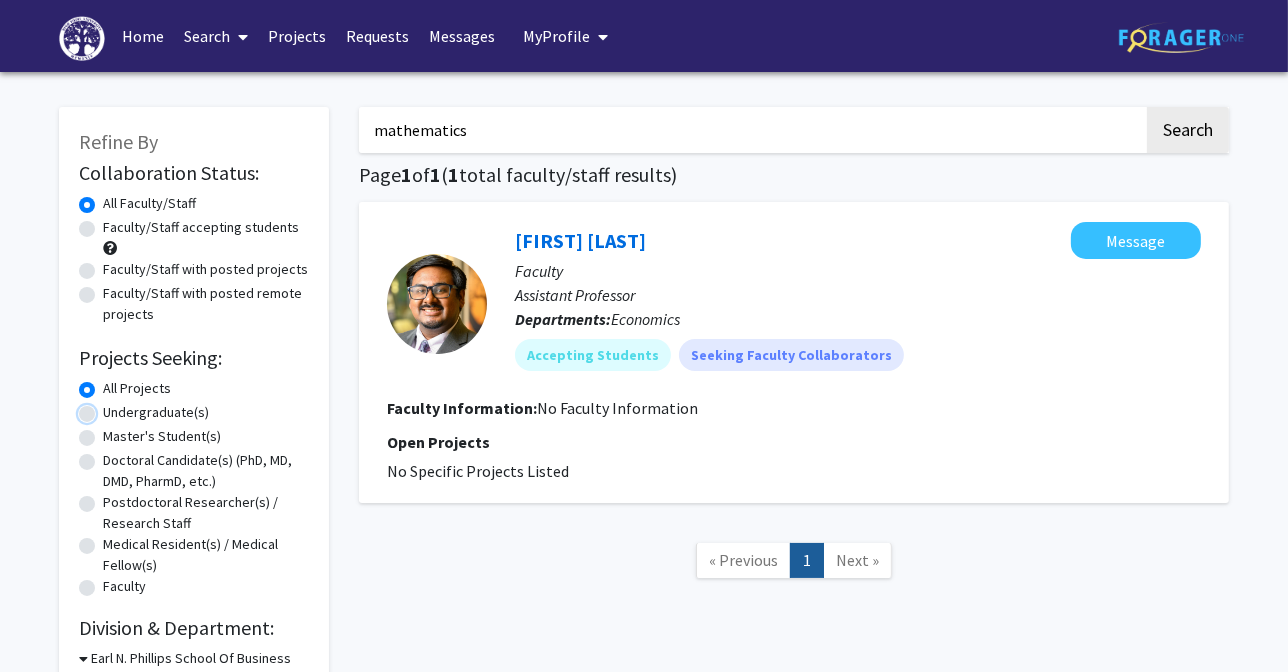 click on "Undergraduate(s)" at bounding box center (109, 408) 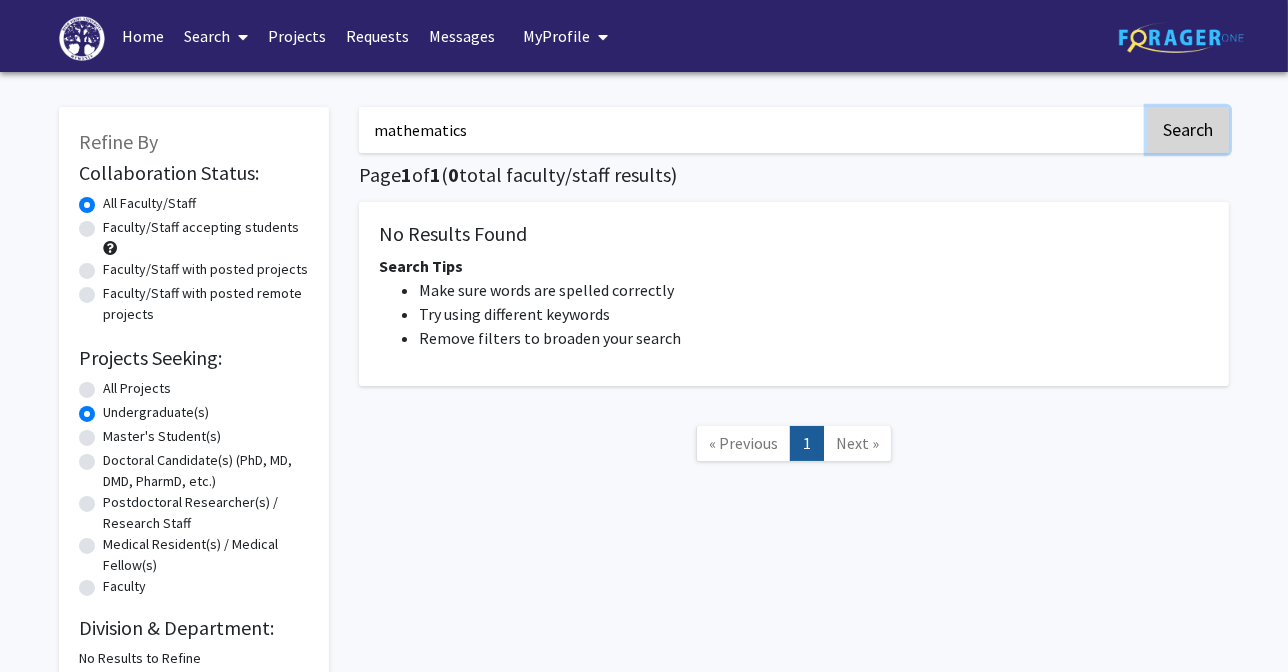 click on "Search" 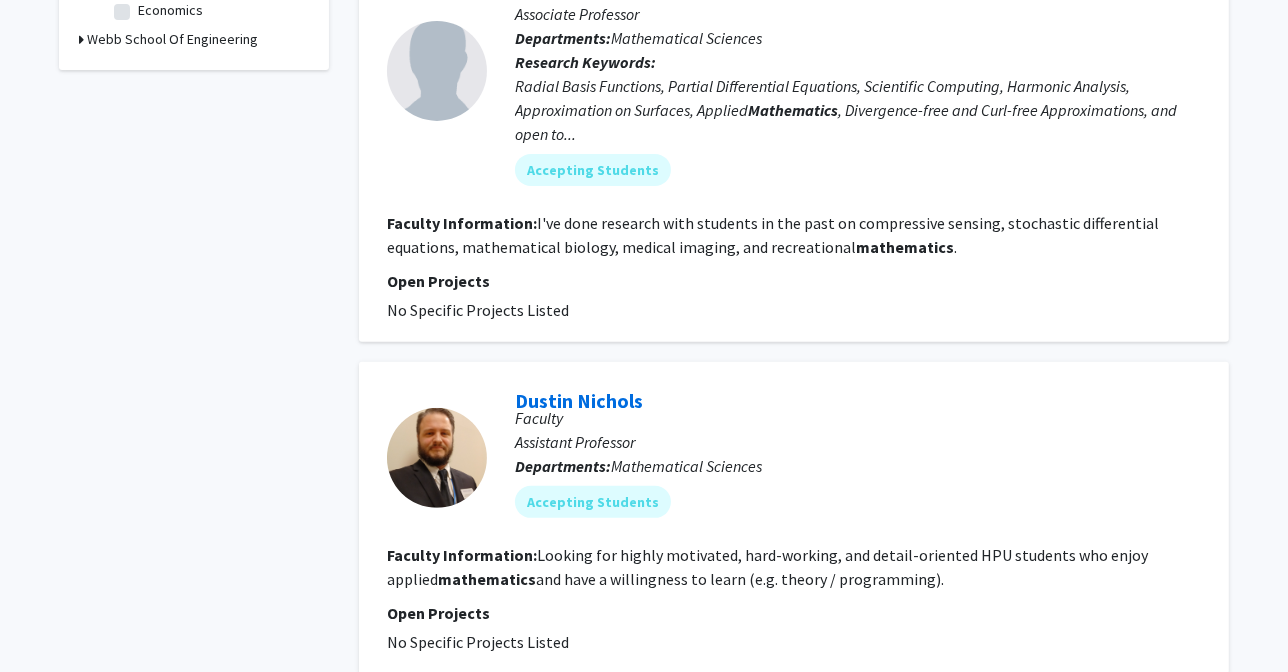 scroll, scrollTop: 676, scrollLeft: 0, axis: vertical 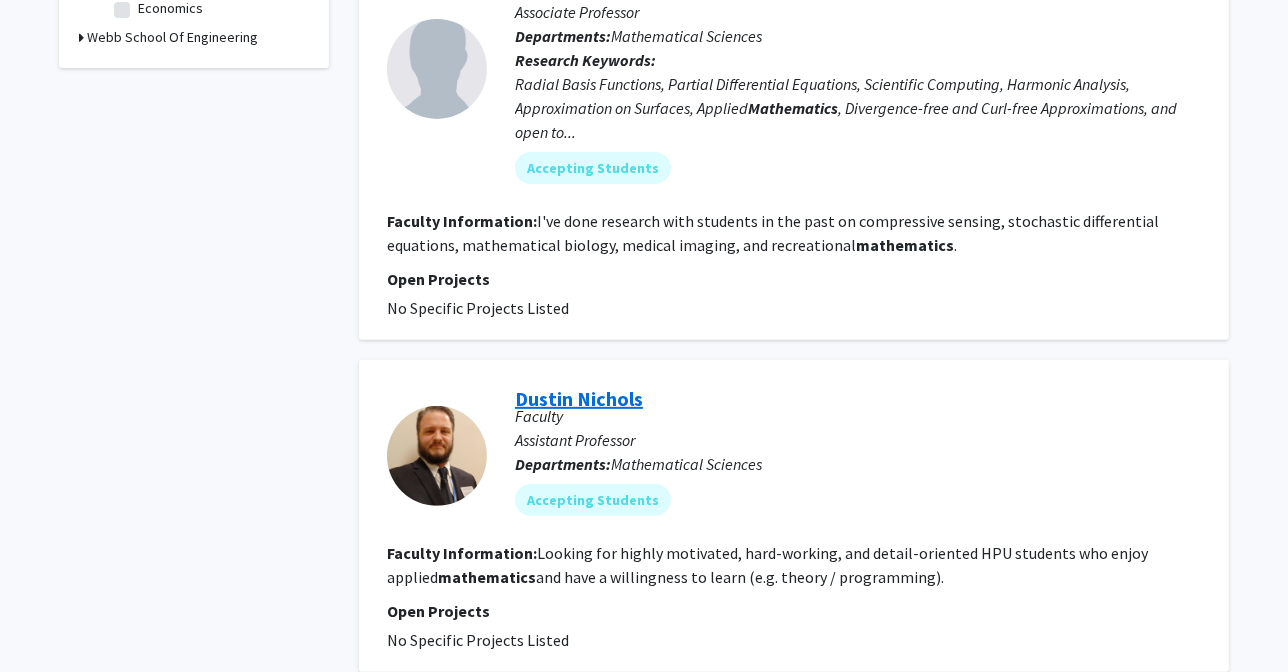 click on "Dustin Nichols" 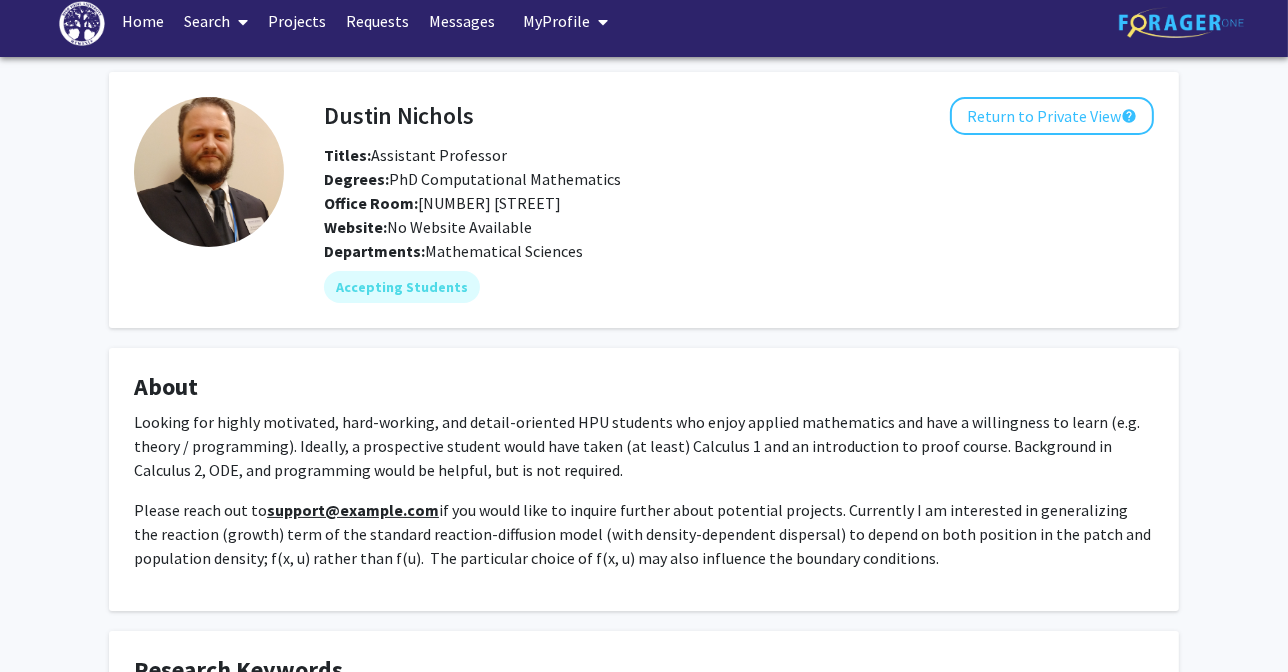 scroll, scrollTop: 0, scrollLeft: 0, axis: both 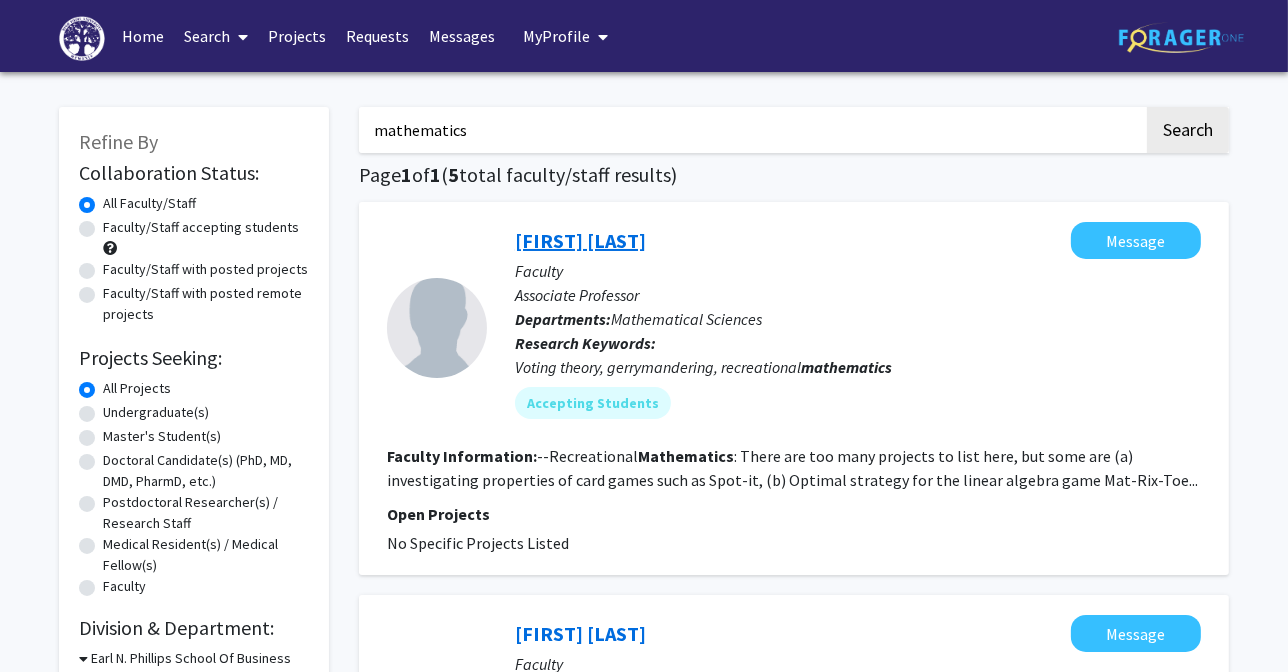 click on "[FIRST] [LAST]" 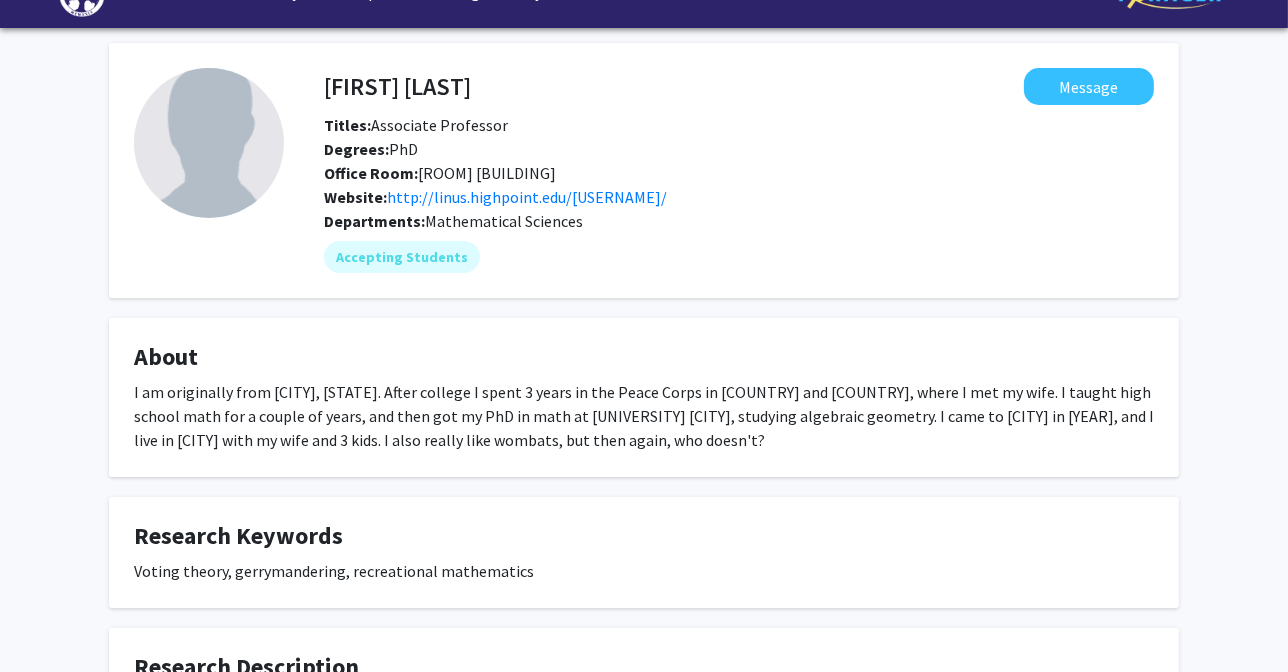 scroll, scrollTop: 0, scrollLeft: 0, axis: both 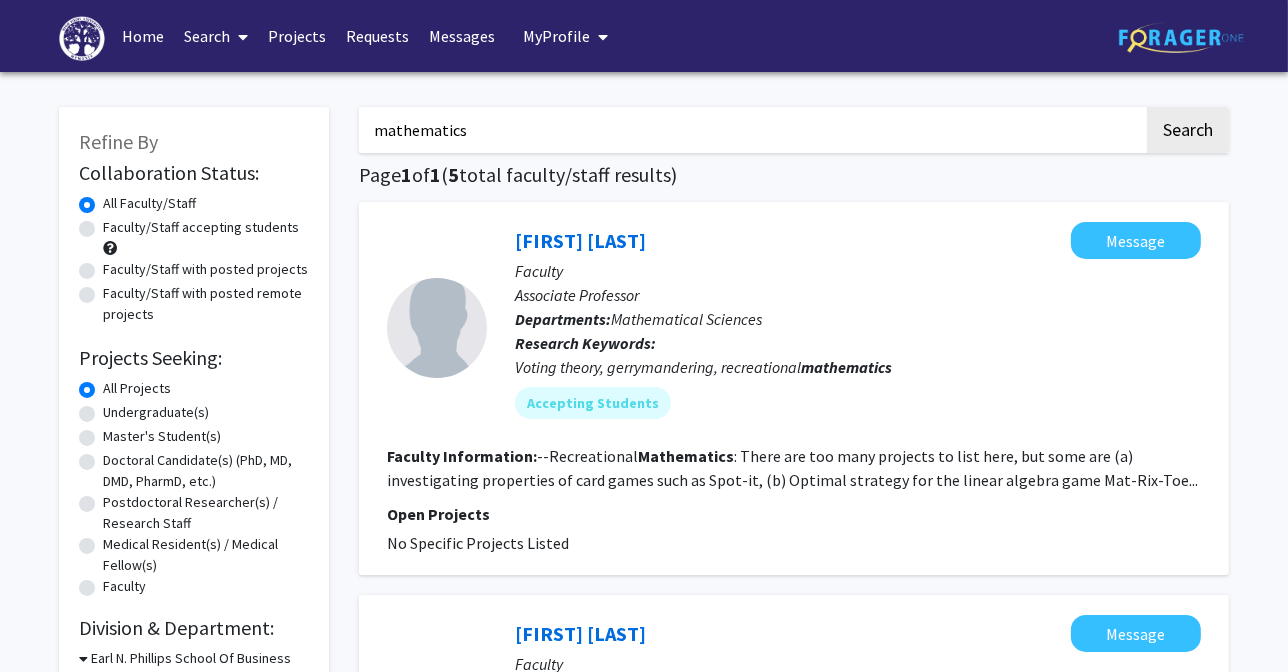 click on "Home" at bounding box center (143, 36) 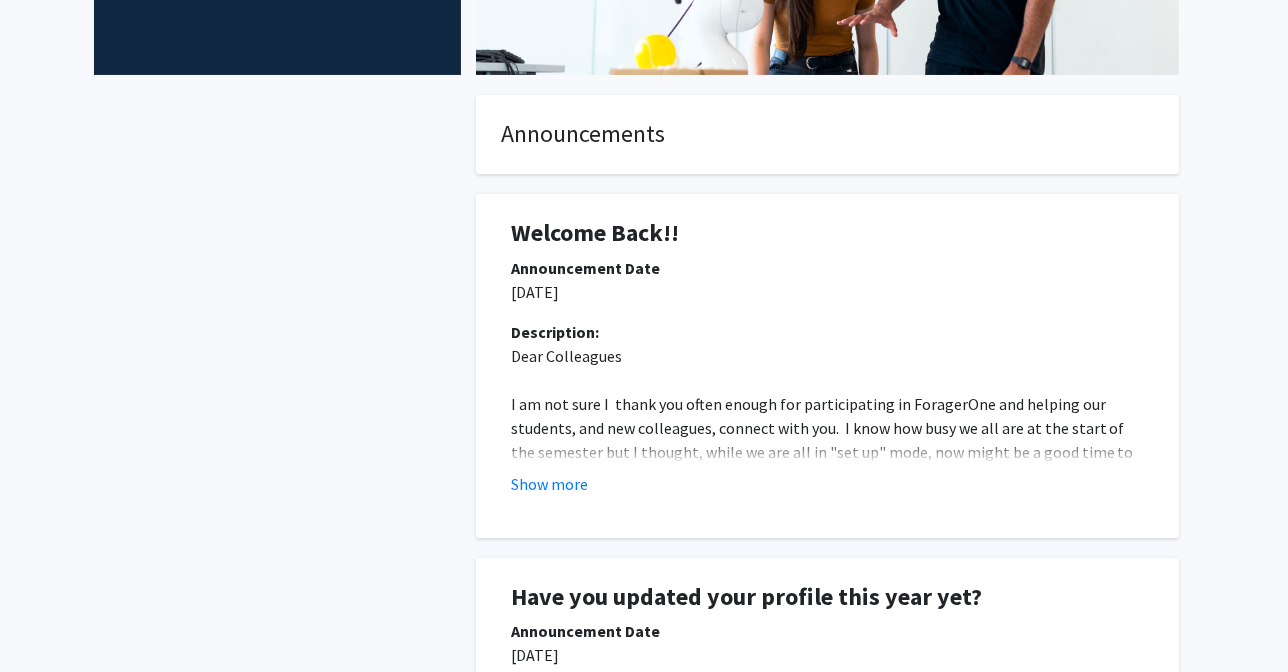 scroll, scrollTop: 0, scrollLeft: 0, axis: both 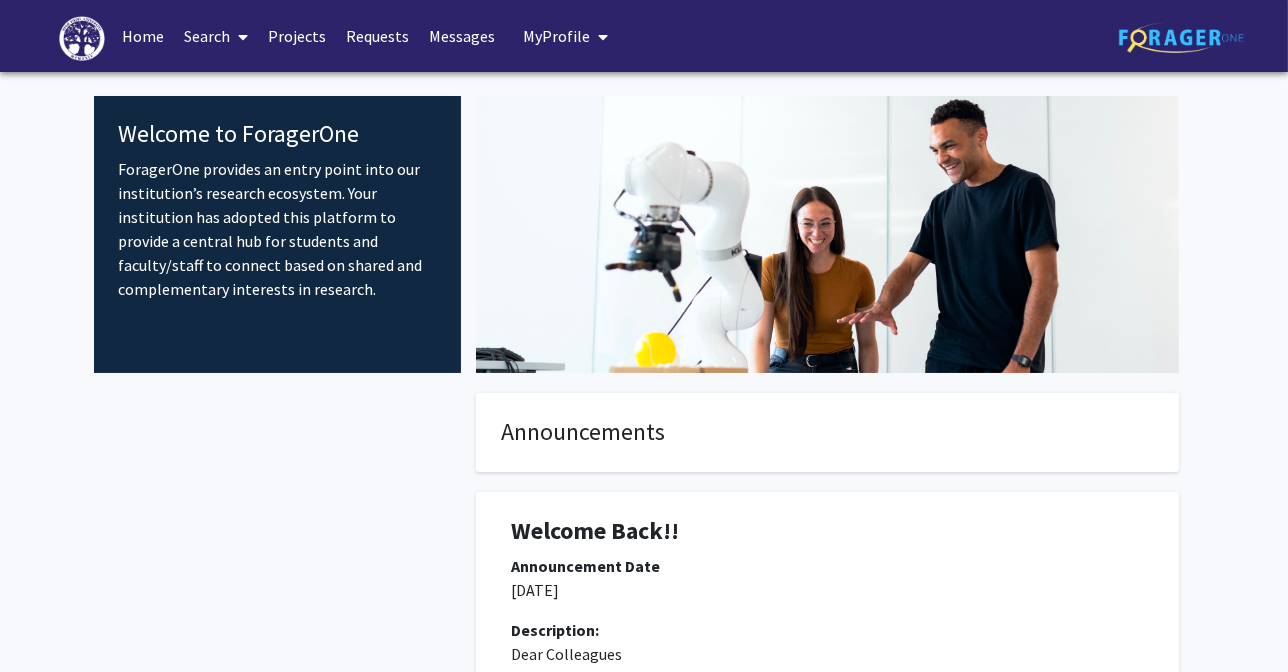 click at bounding box center (239, 37) 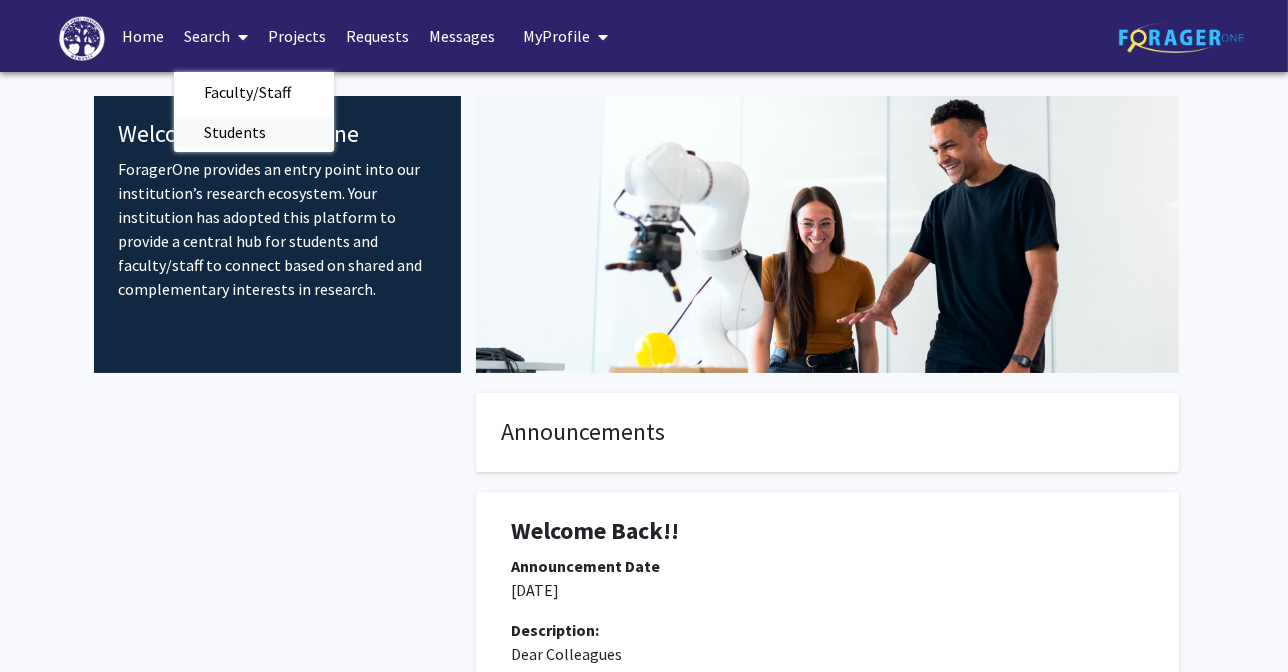 click on "Students" at bounding box center [235, 132] 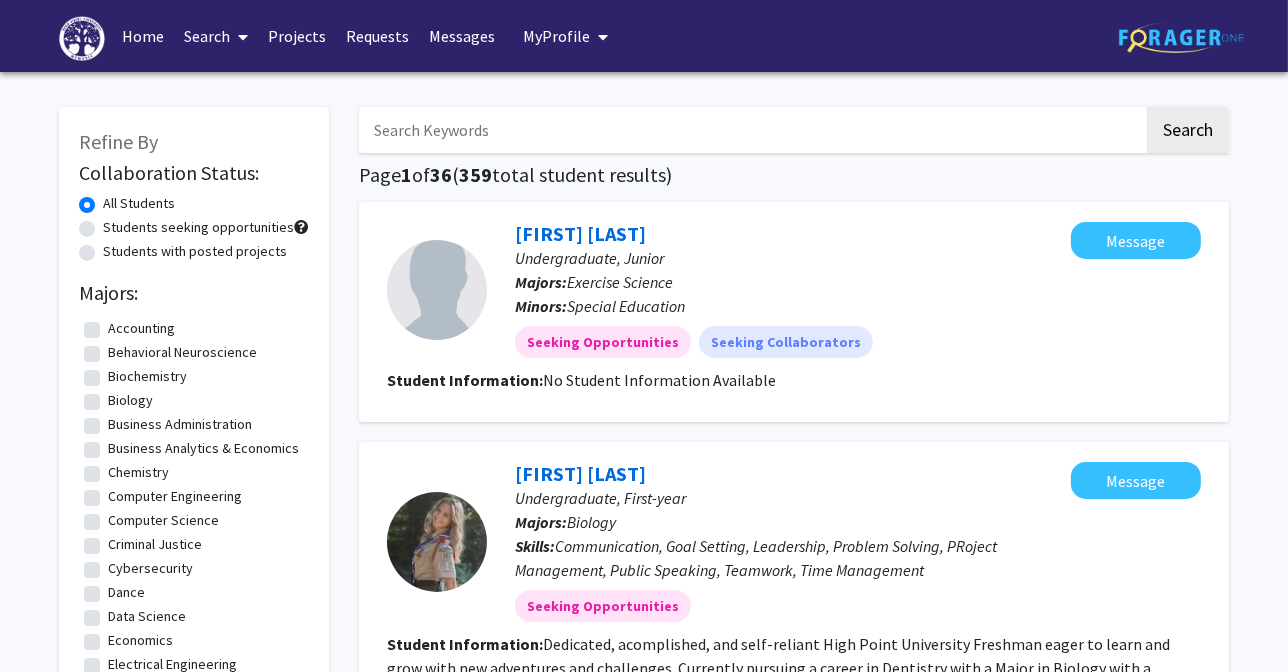 click on "Requests" at bounding box center [377, 36] 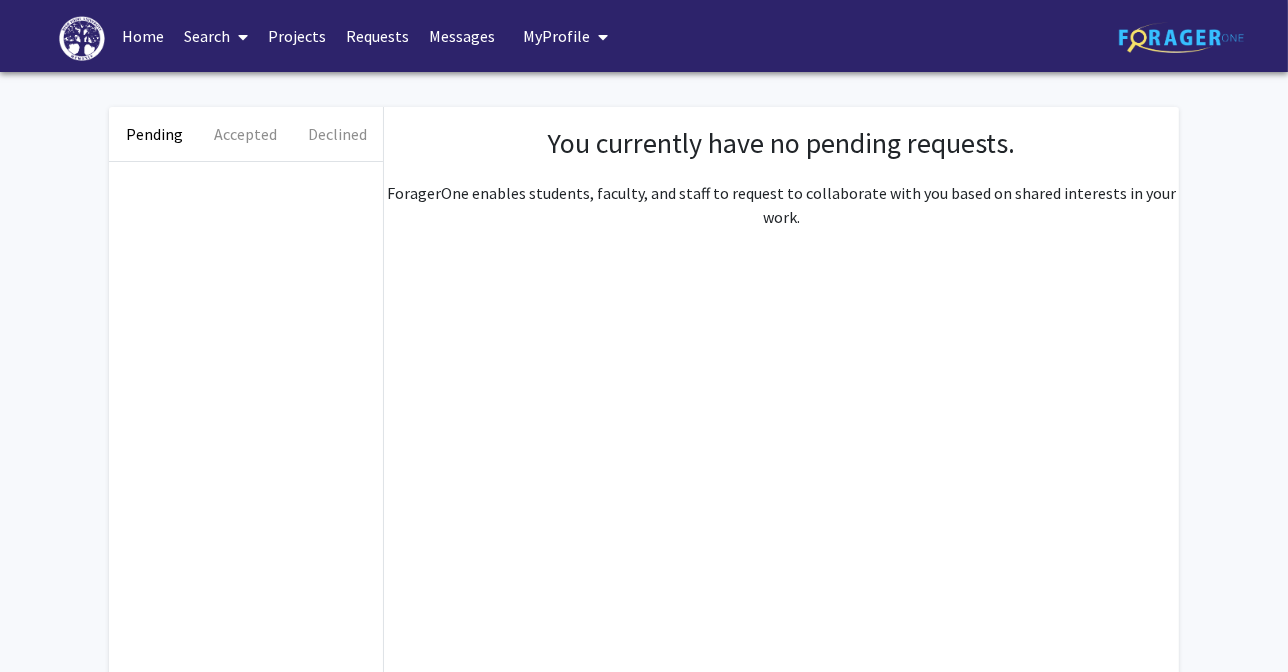 click at bounding box center (239, 37) 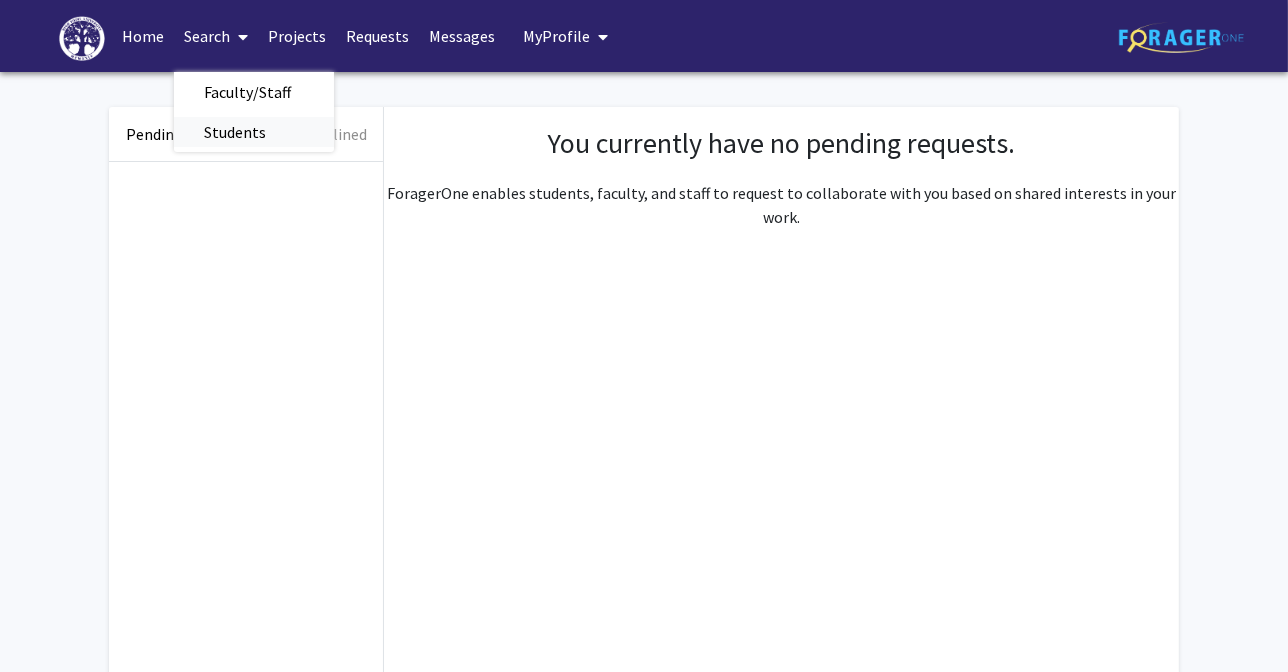 click on "Students" at bounding box center [235, 132] 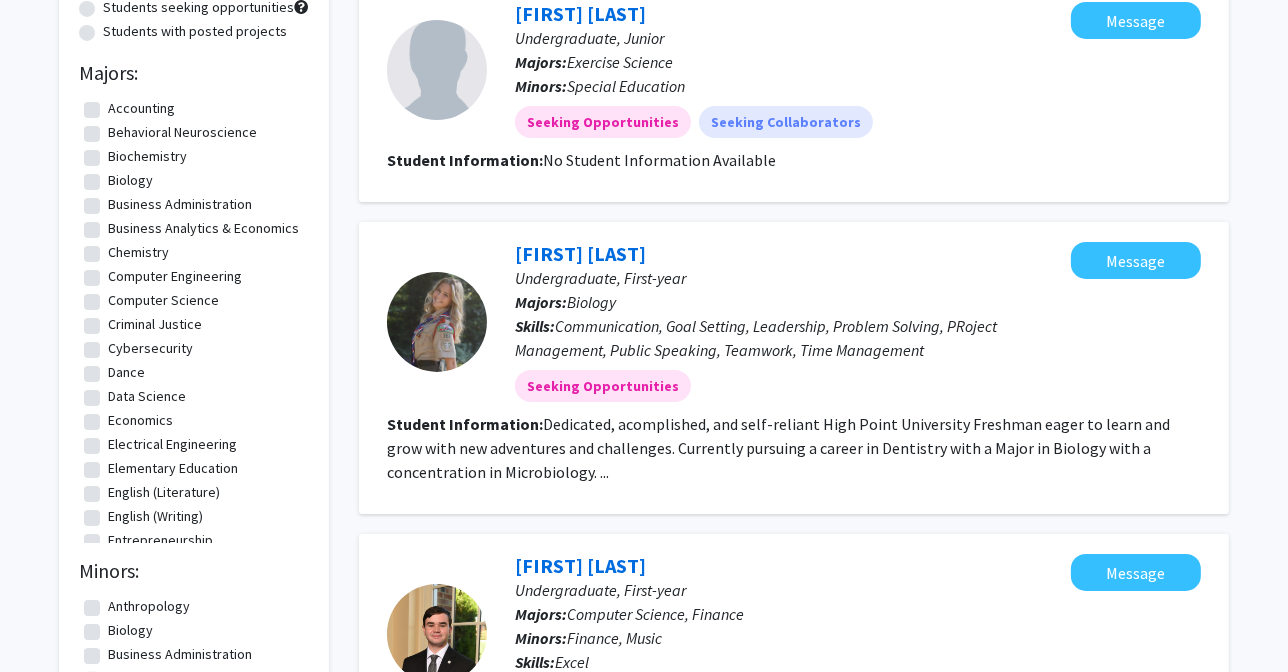 scroll, scrollTop: 222, scrollLeft: 0, axis: vertical 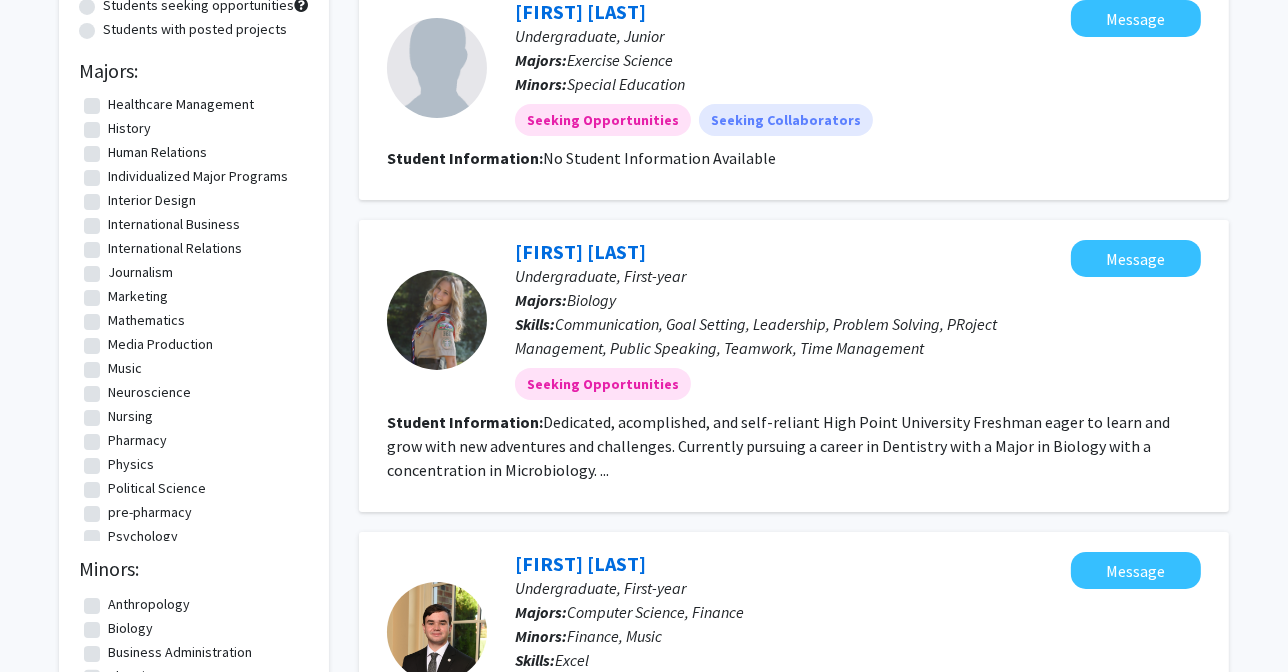 click on "Mathematics" 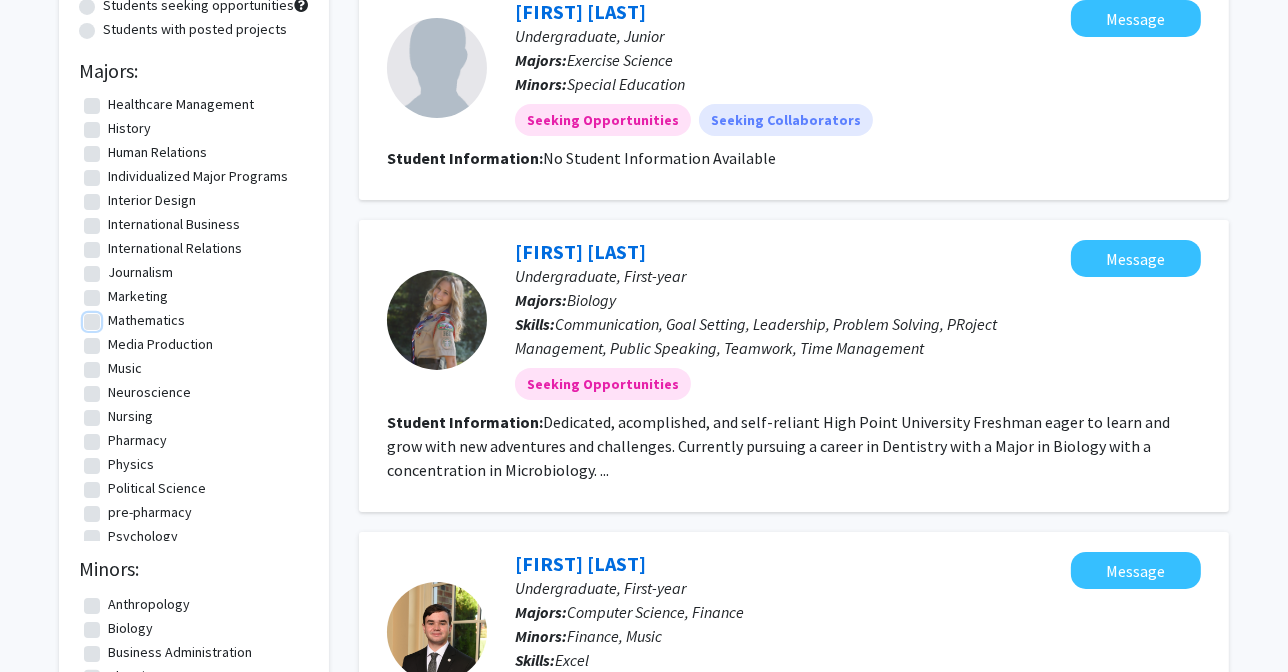 click on "Mathematics" at bounding box center (114, 316) 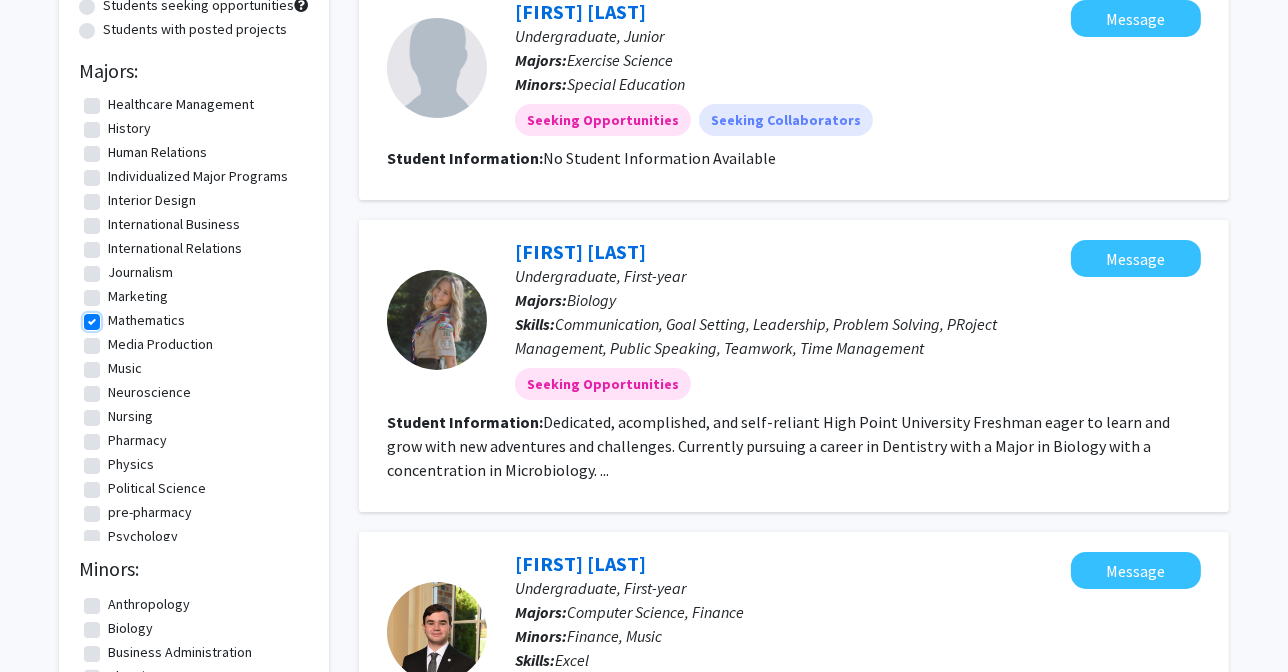 scroll, scrollTop: 0, scrollLeft: 0, axis: both 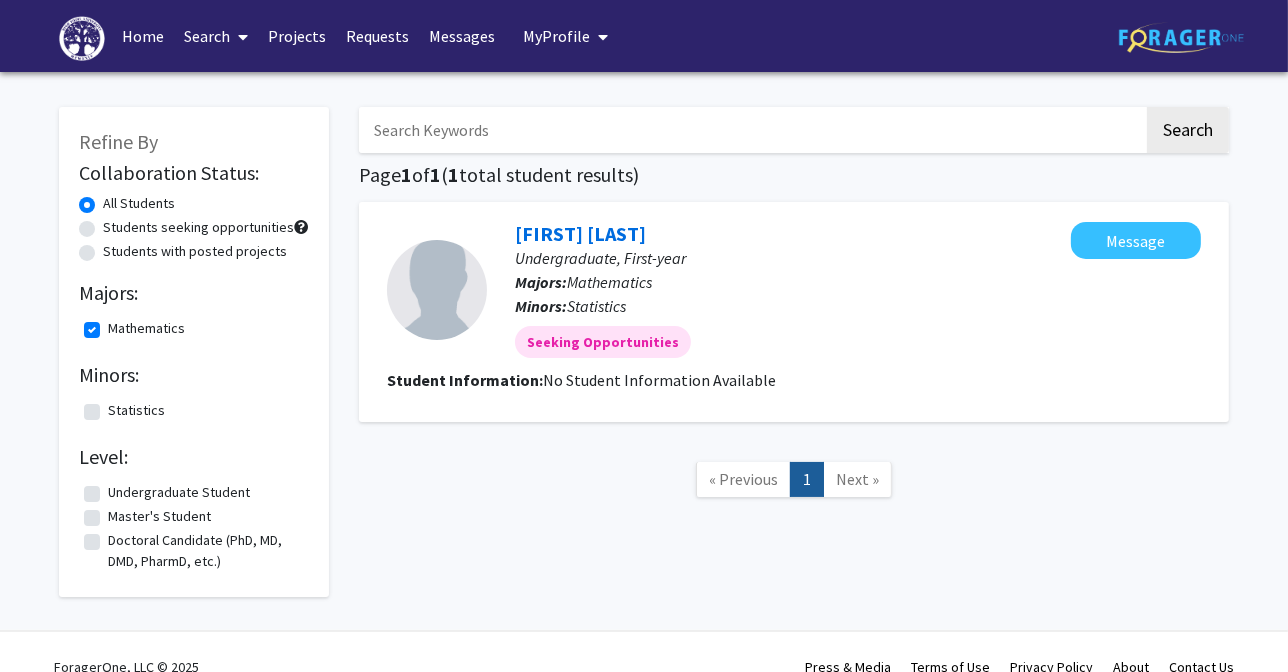 click on "Statistics" 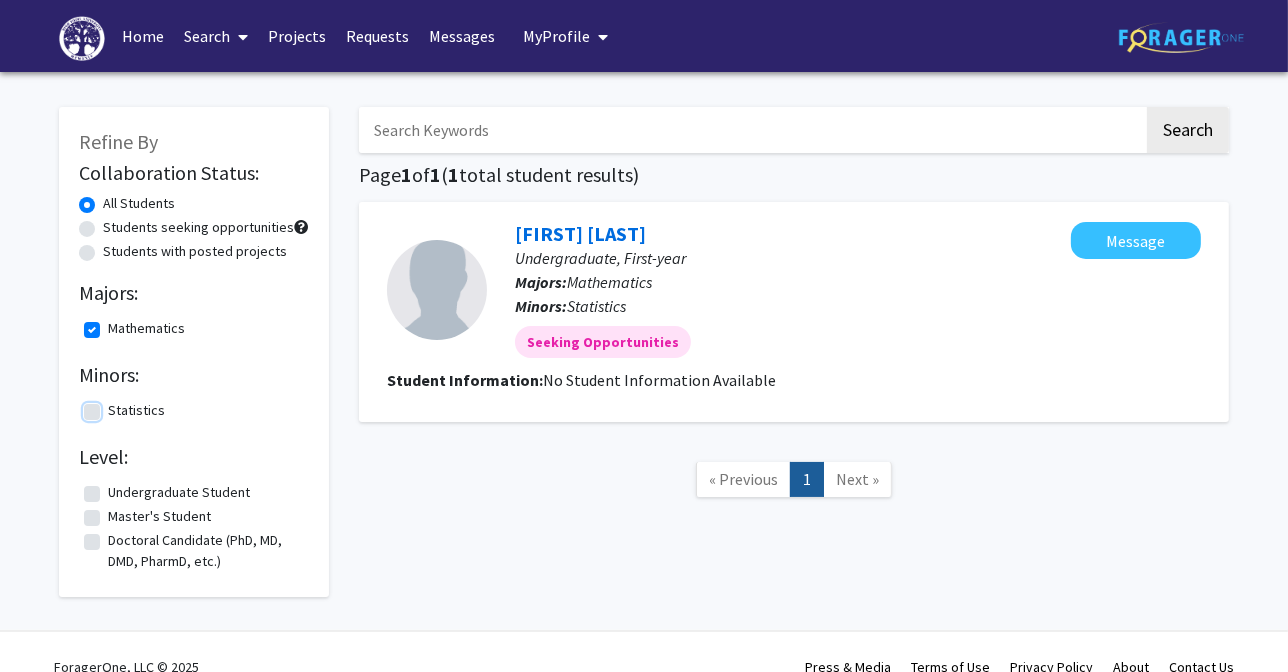 click on "Statistics" at bounding box center (114, 406) 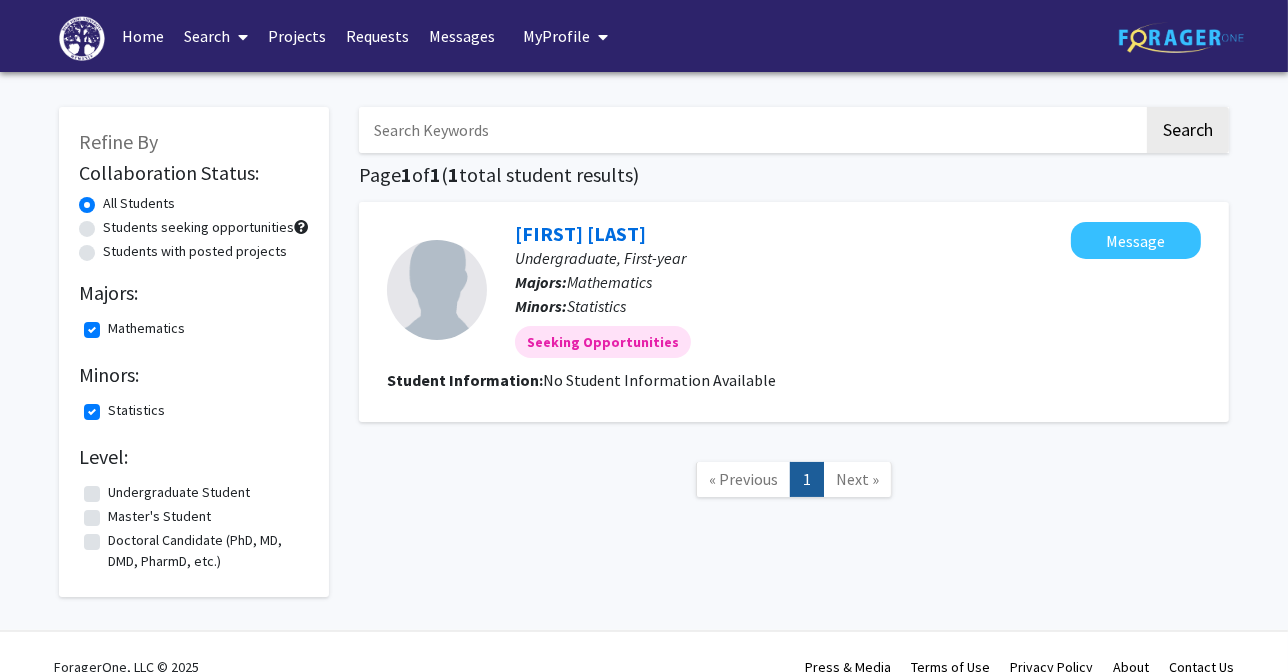 click on "Statistics" 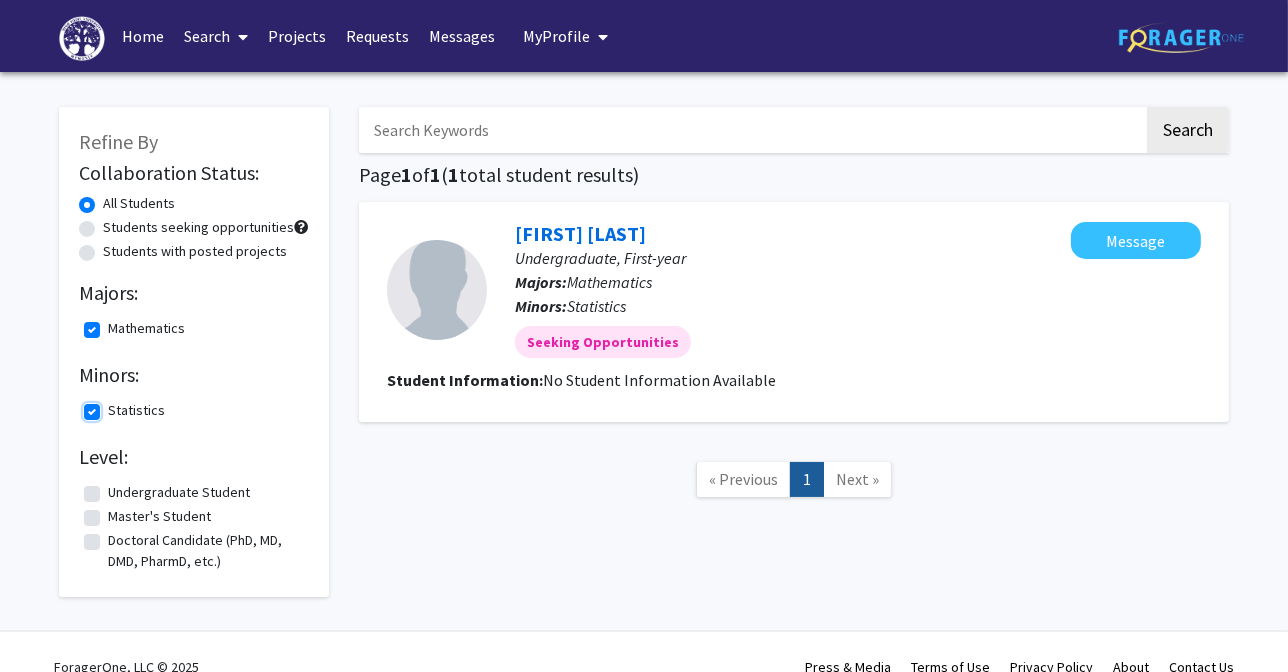 click on "Statistics" at bounding box center [114, 406] 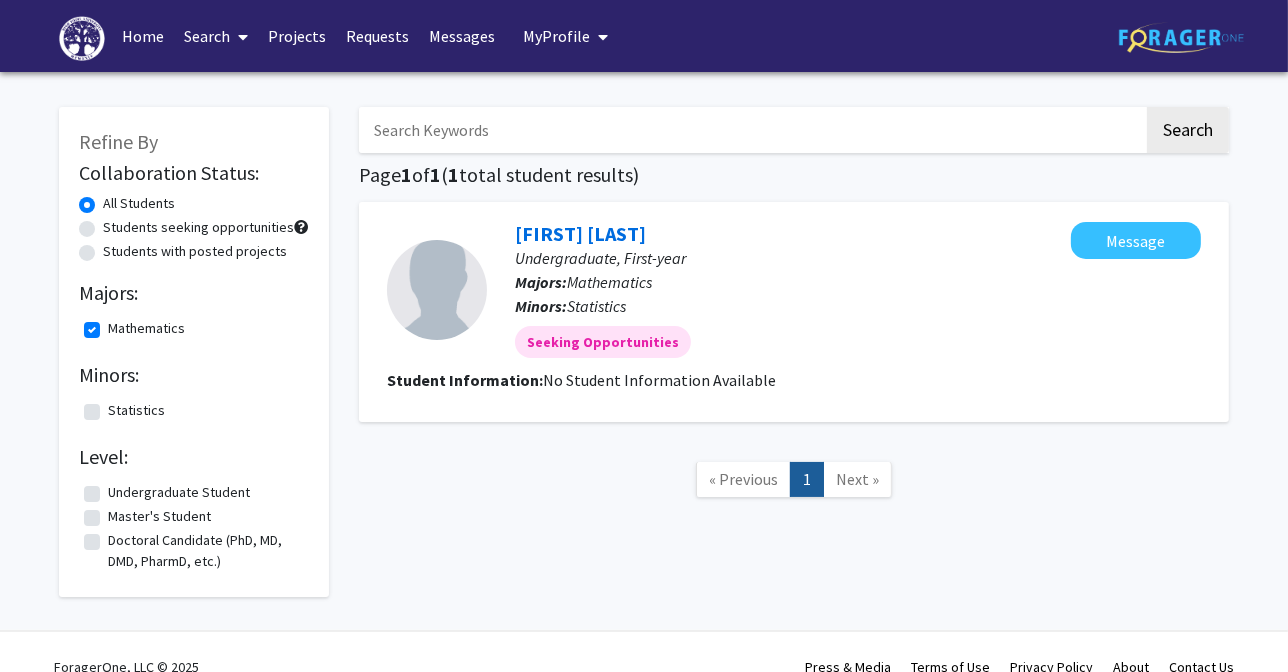 click on "Mathematics" 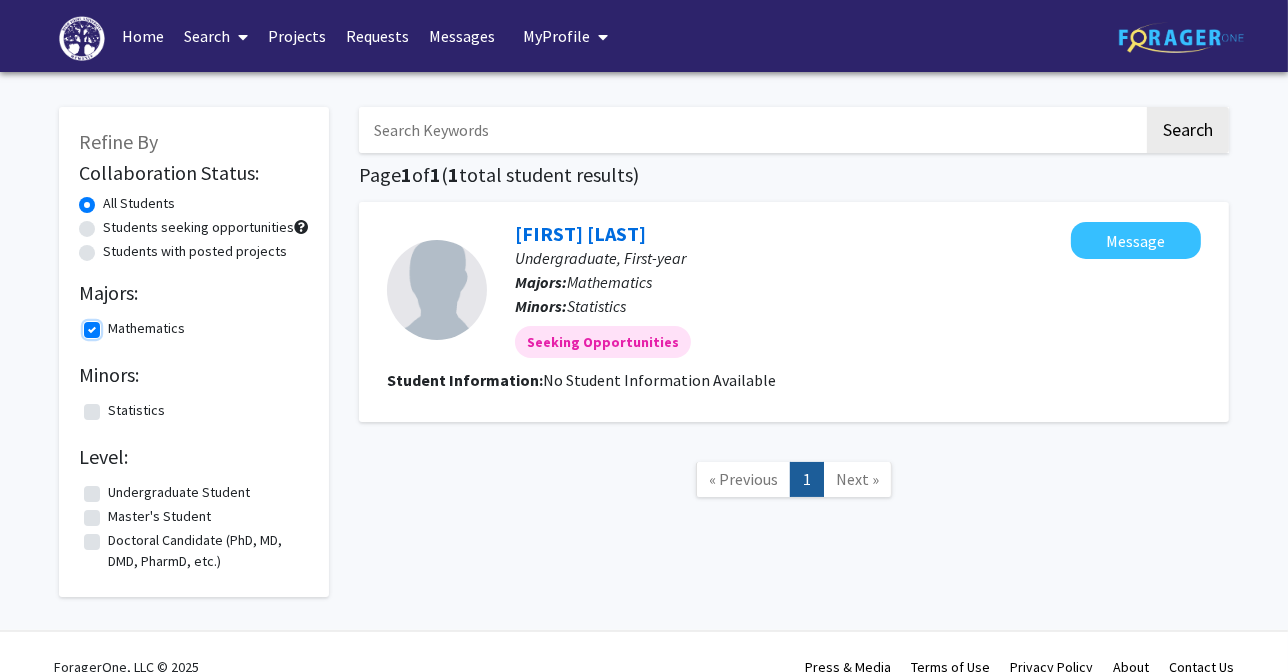 click on "Mathematics" at bounding box center [114, 324] 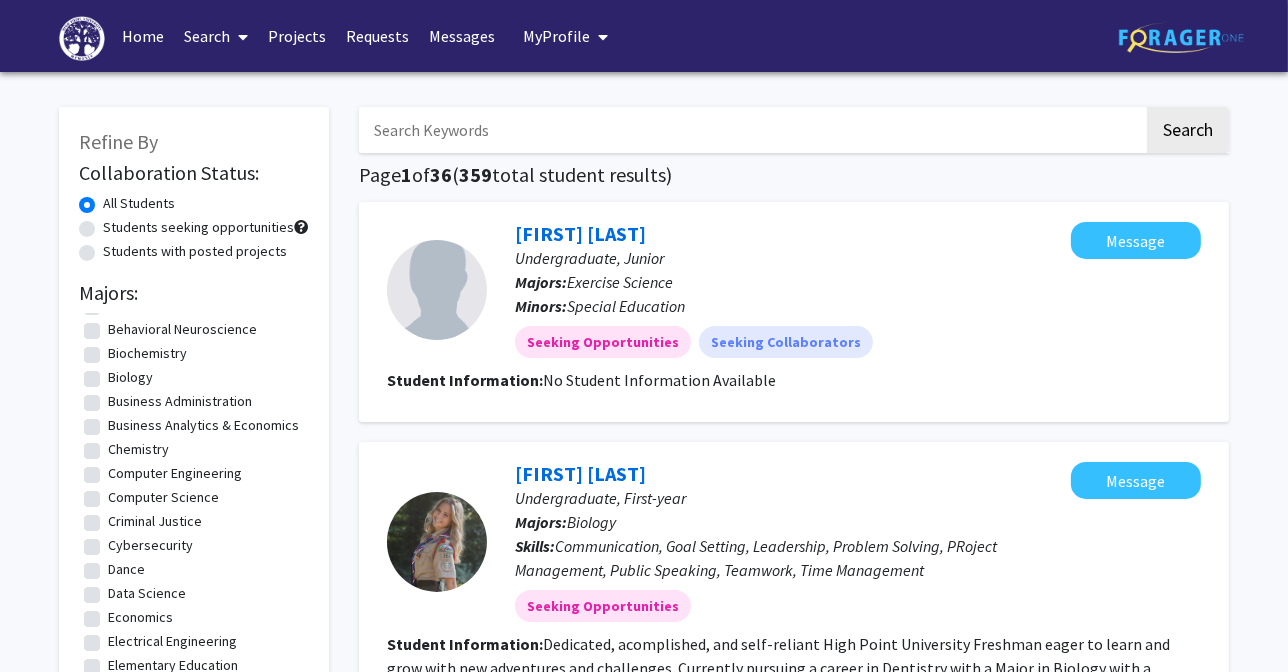 scroll, scrollTop: 0, scrollLeft: 0, axis: both 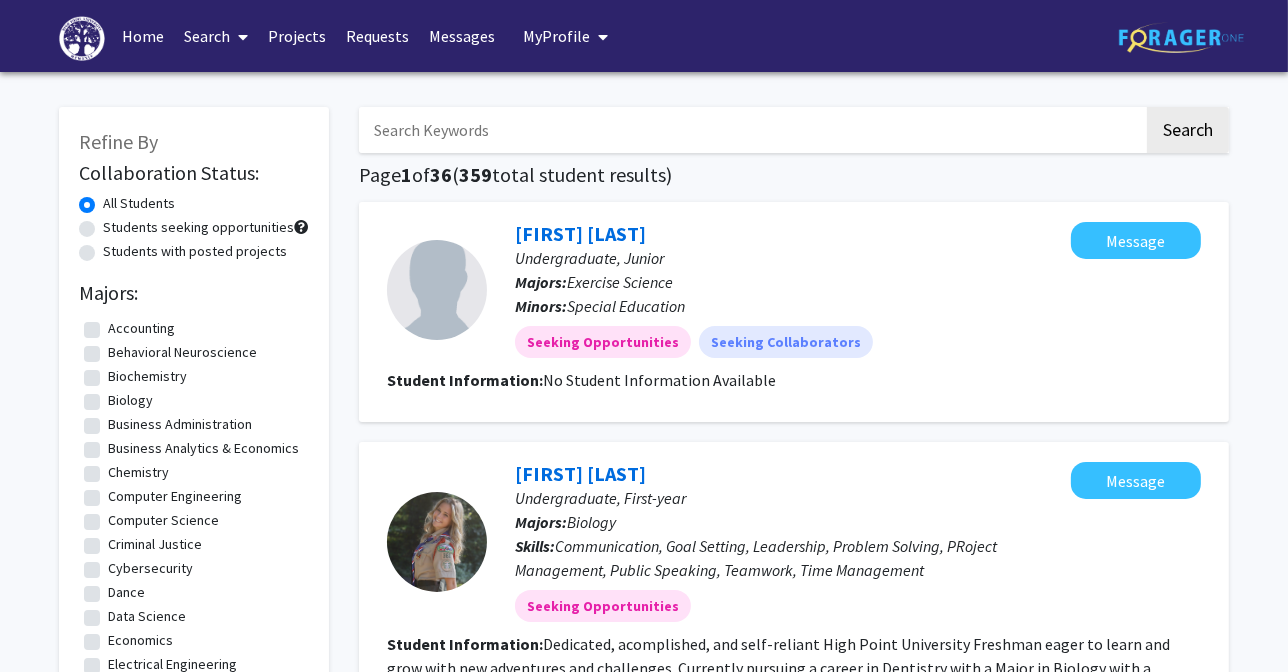 click on "Biology" 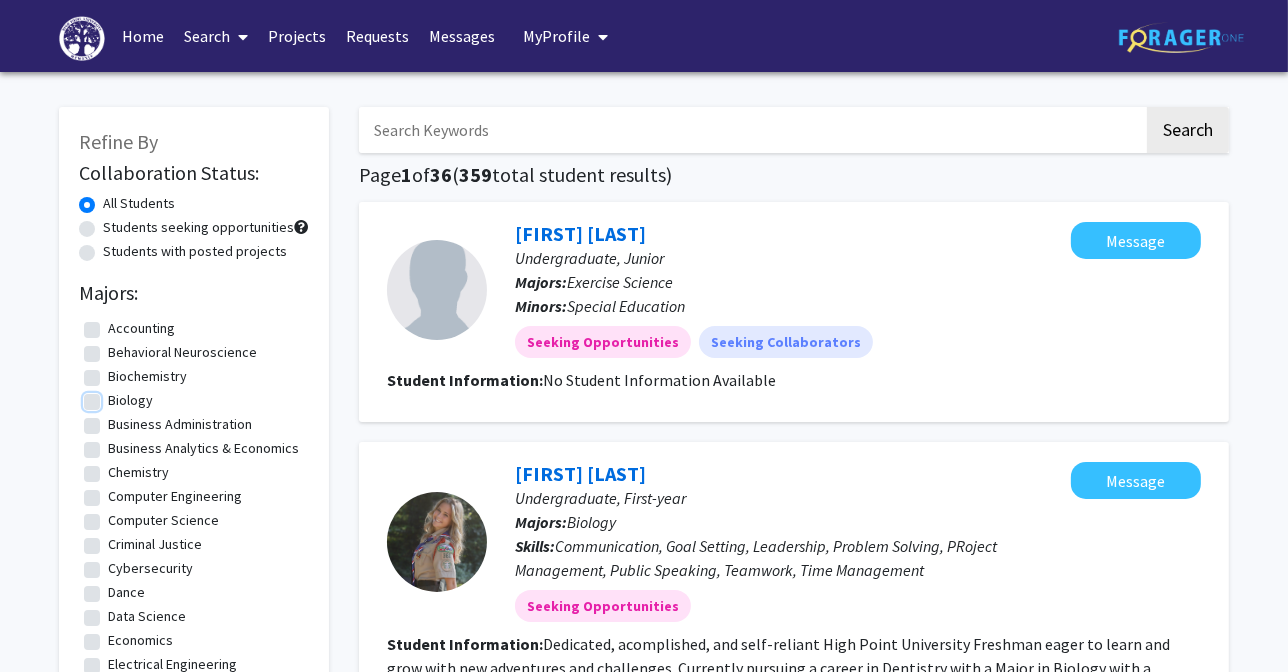 click on "Biology" at bounding box center [114, 396] 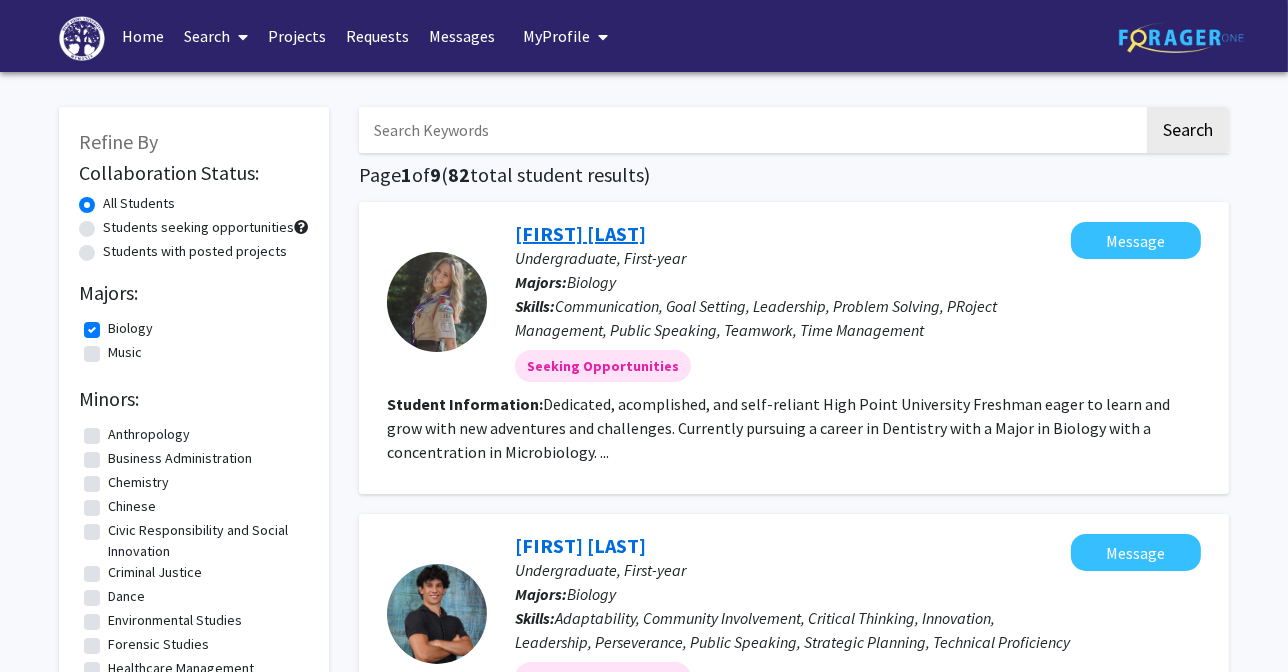 click on "[FIRST] [LAST]" 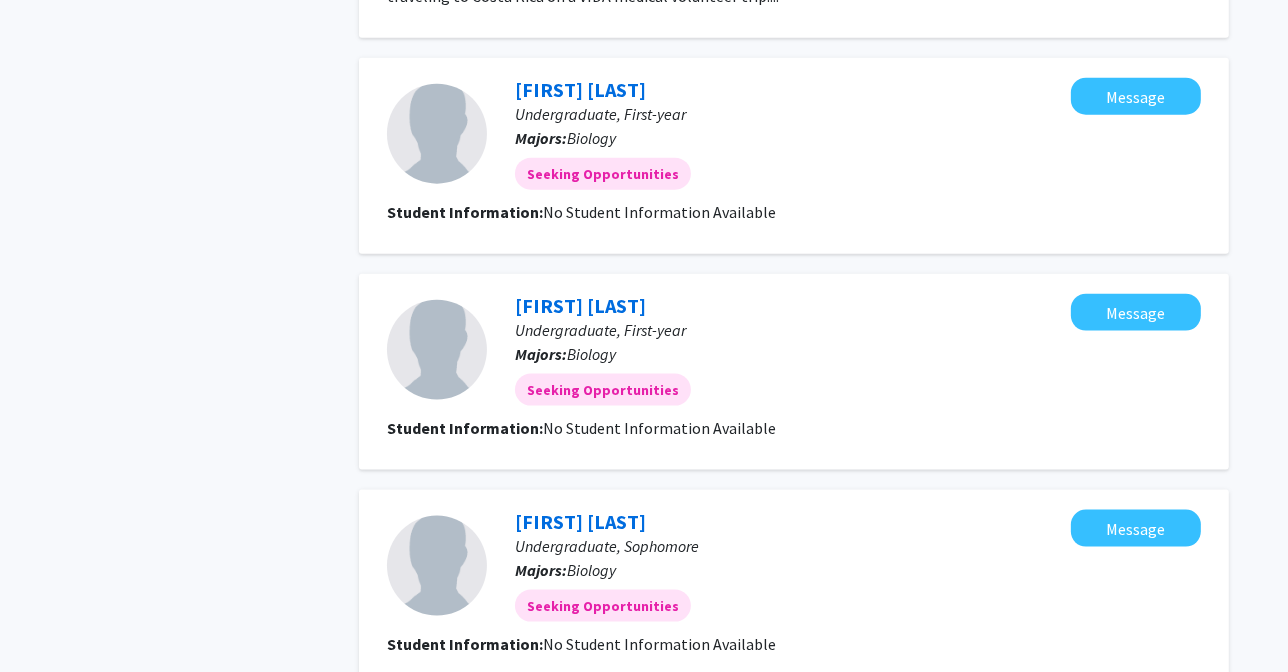 scroll, scrollTop: 2538, scrollLeft: 0, axis: vertical 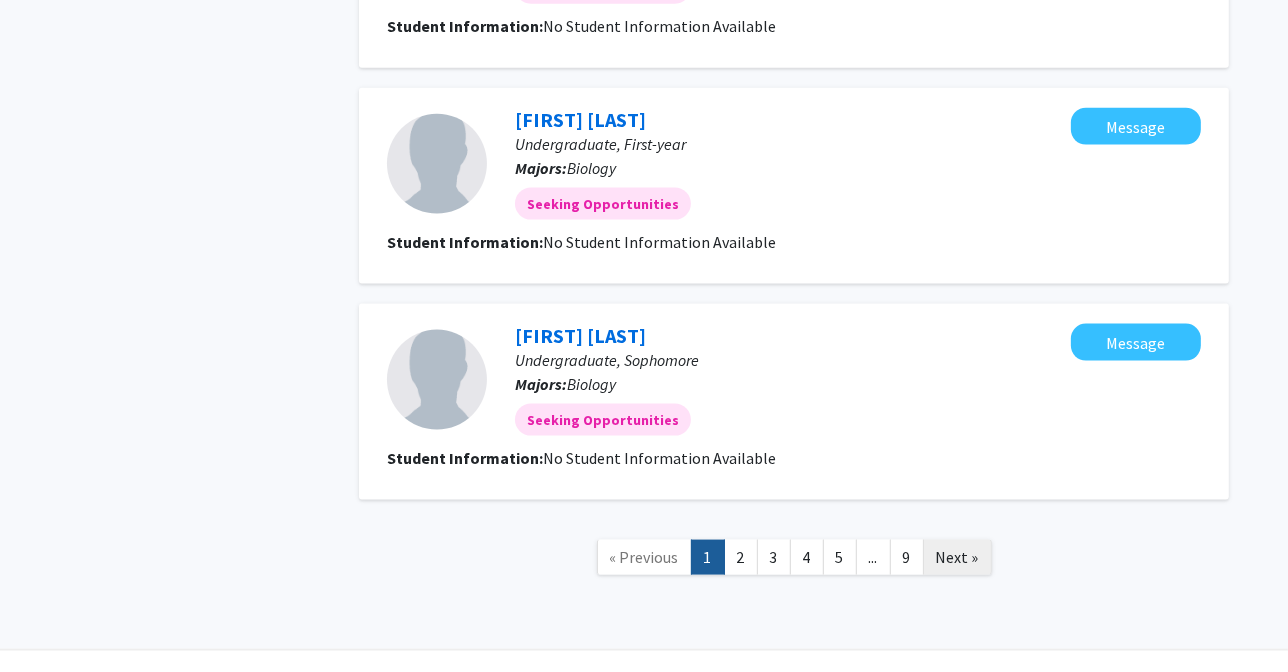 click on "Next »" 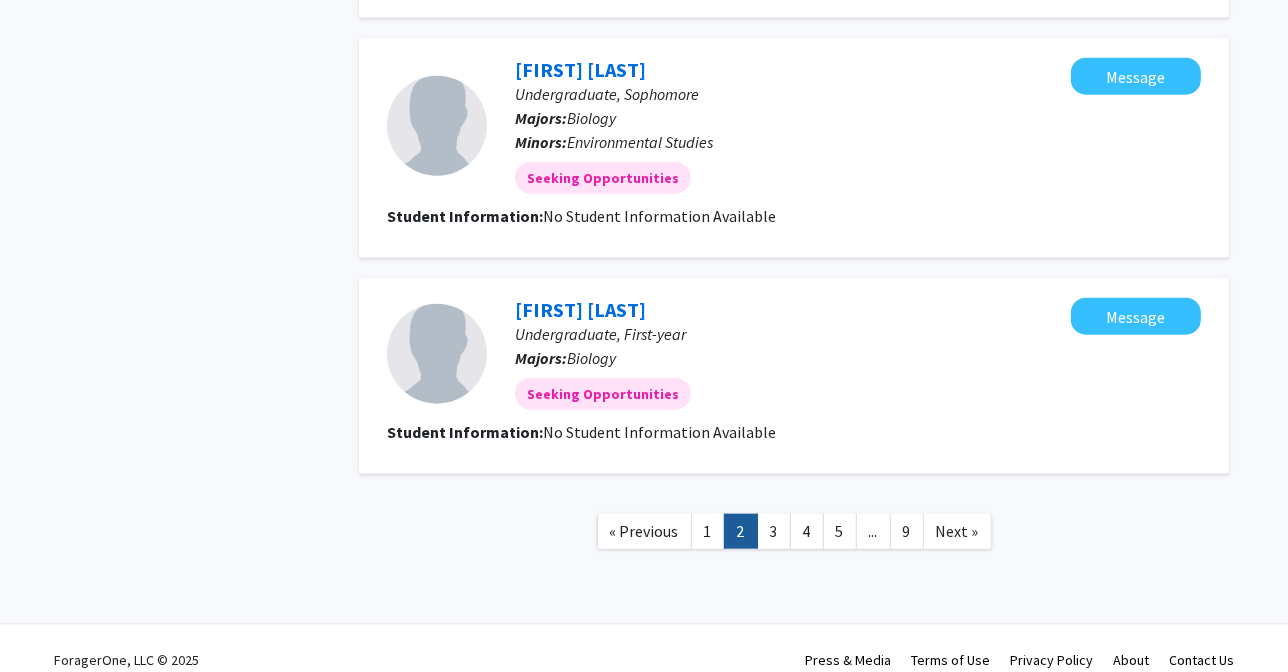 scroll, scrollTop: 1938, scrollLeft: 0, axis: vertical 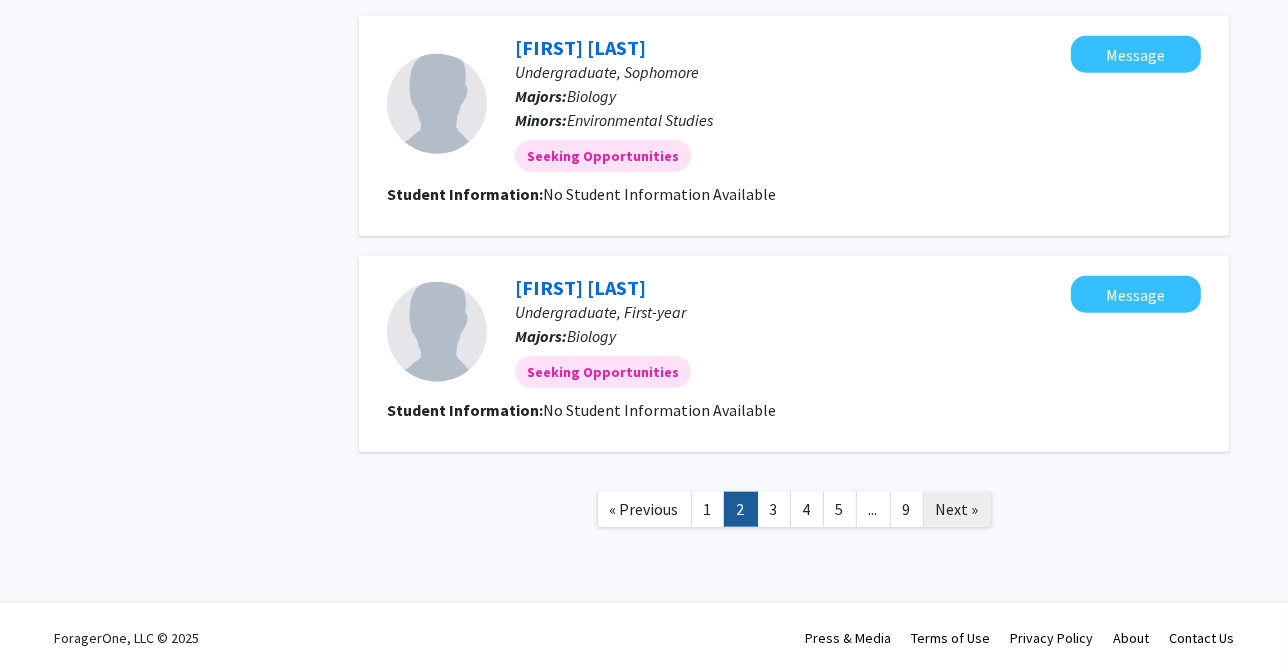 click on "Next »" 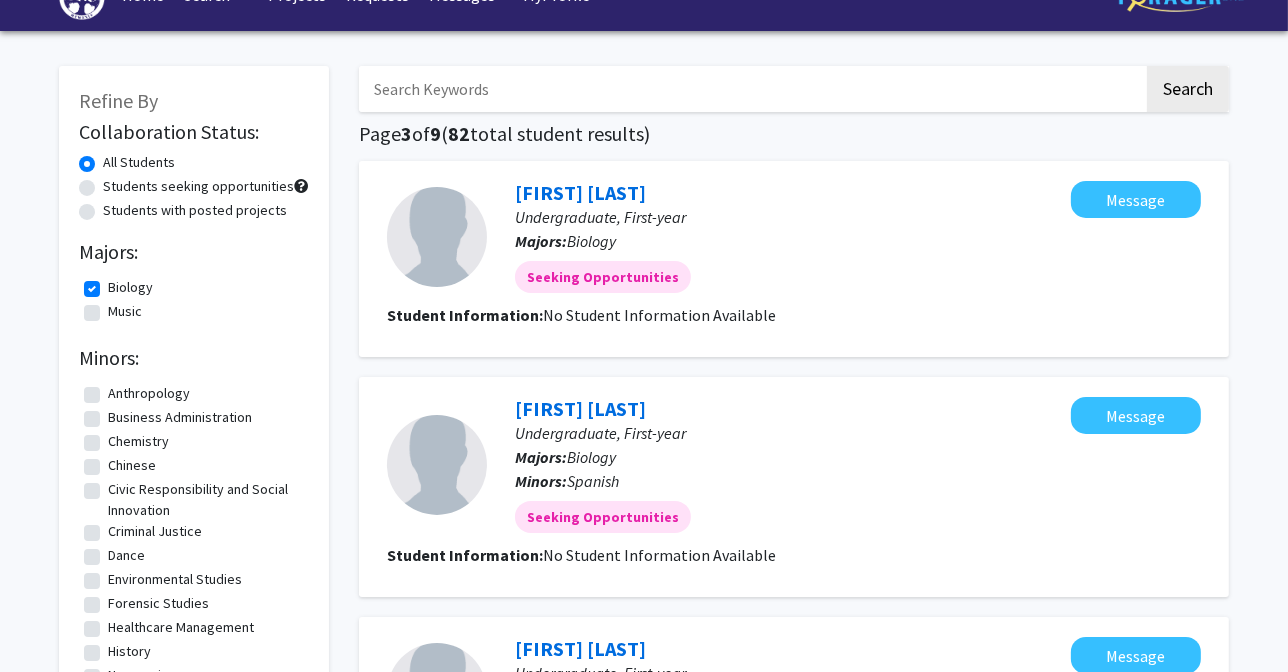 scroll, scrollTop: 42, scrollLeft: 0, axis: vertical 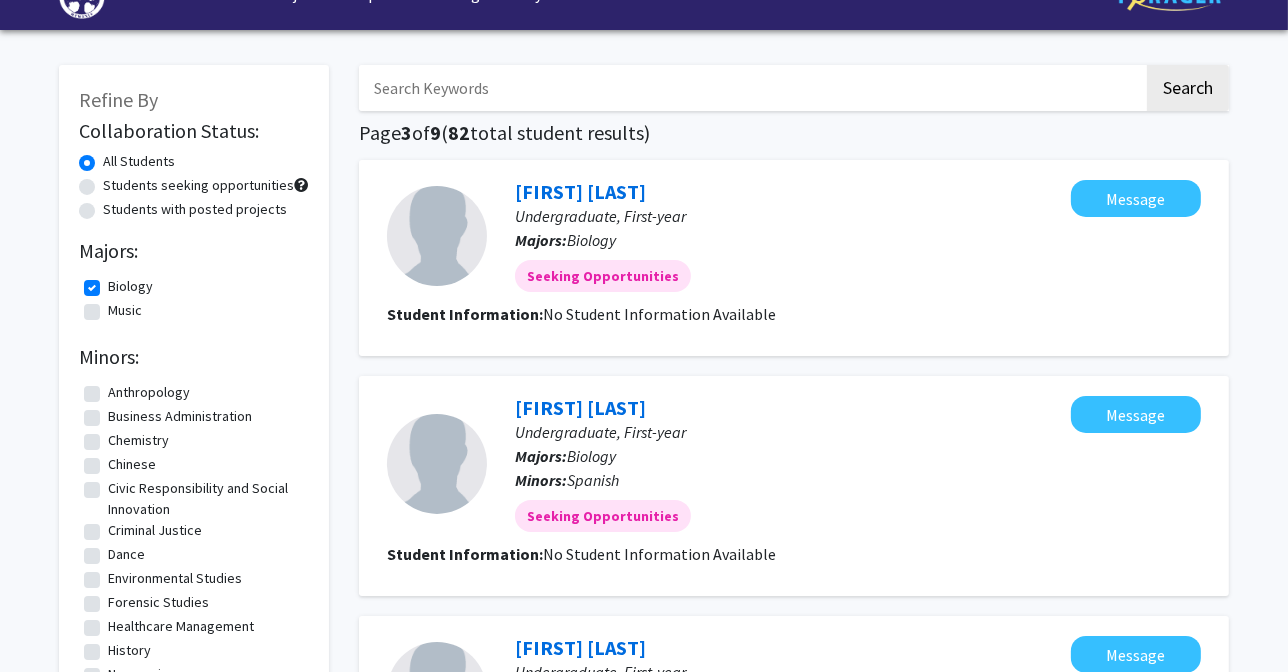 click on "Students seeking opportunities" 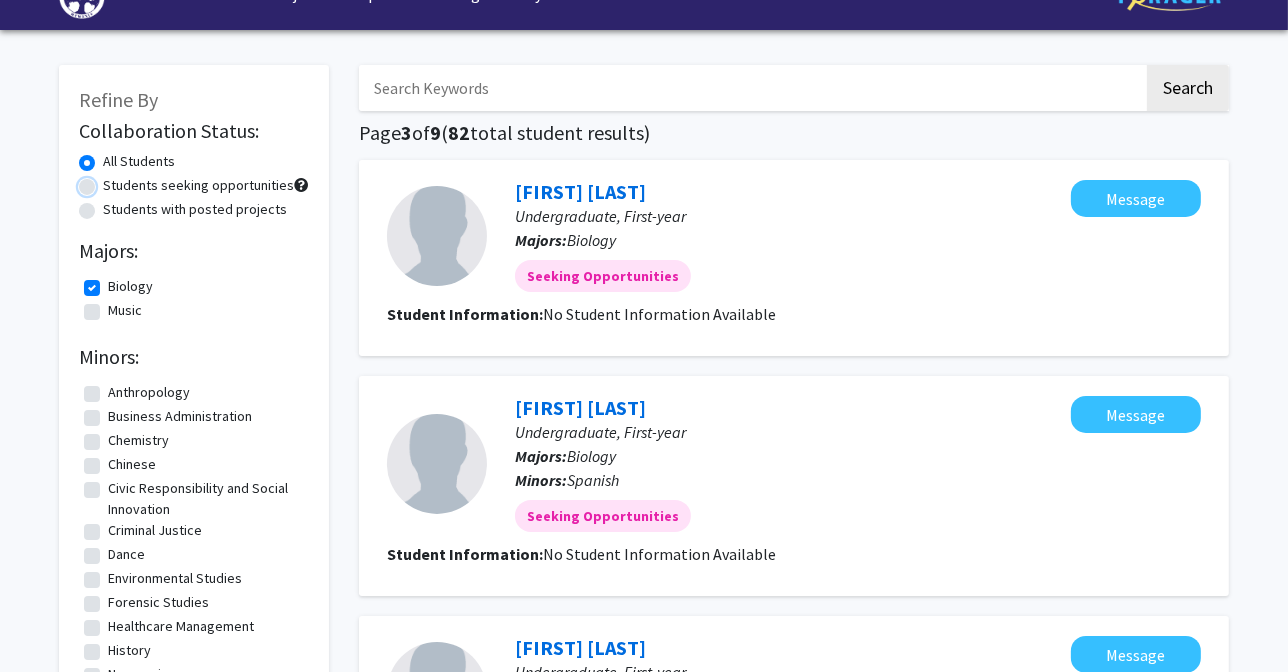 click on "Students seeking opportunities" at bounding box center (109, 181) 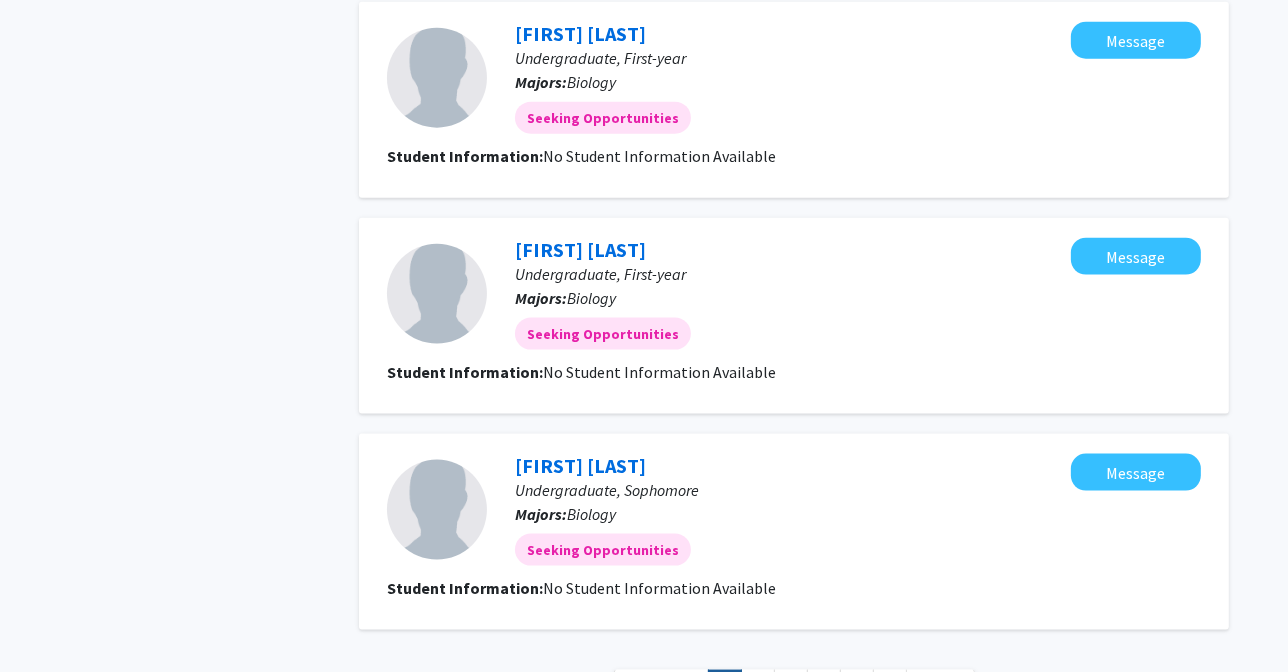 scroll, scrollTop: 2538, scrollLeft: 0, axis: vertical 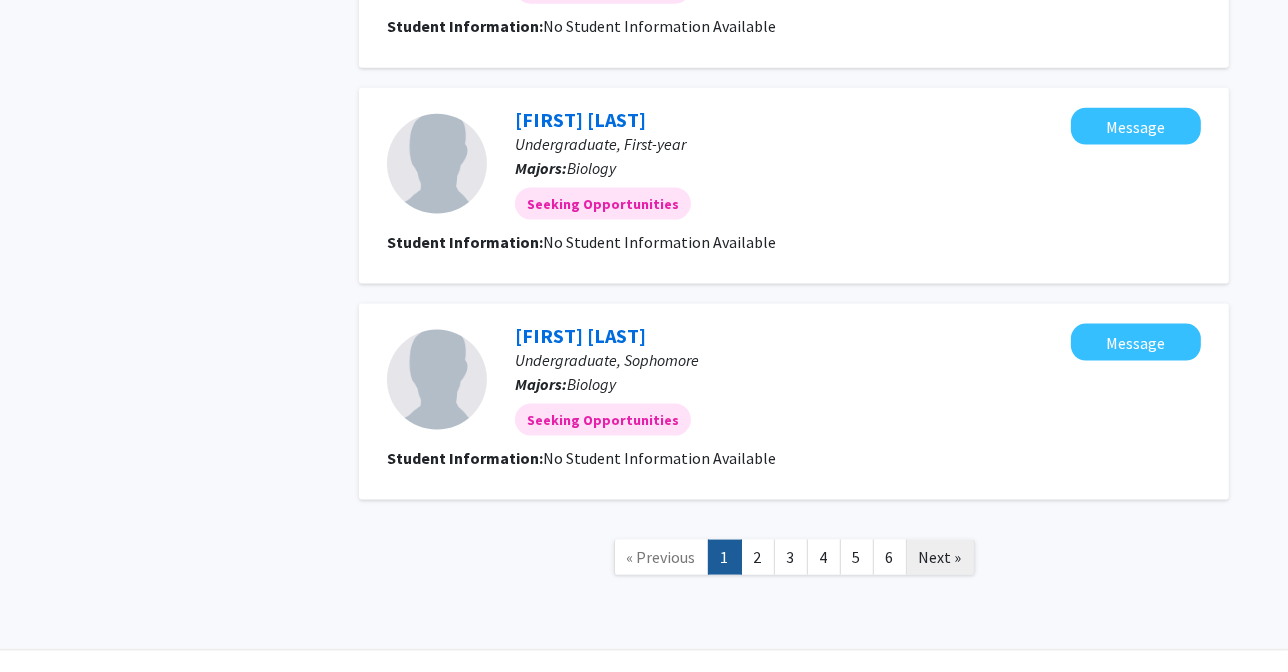 click on "Next »" 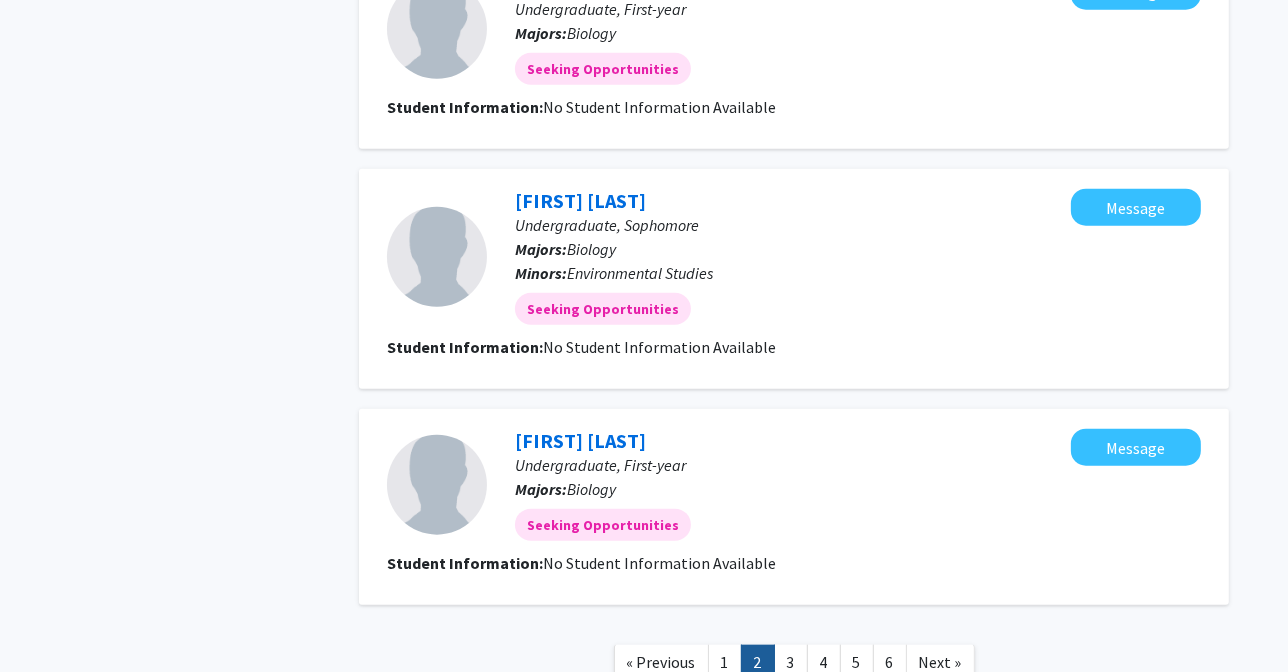 scroll, scrollTop: 1938, scrollLeft: 0, axis: vertical 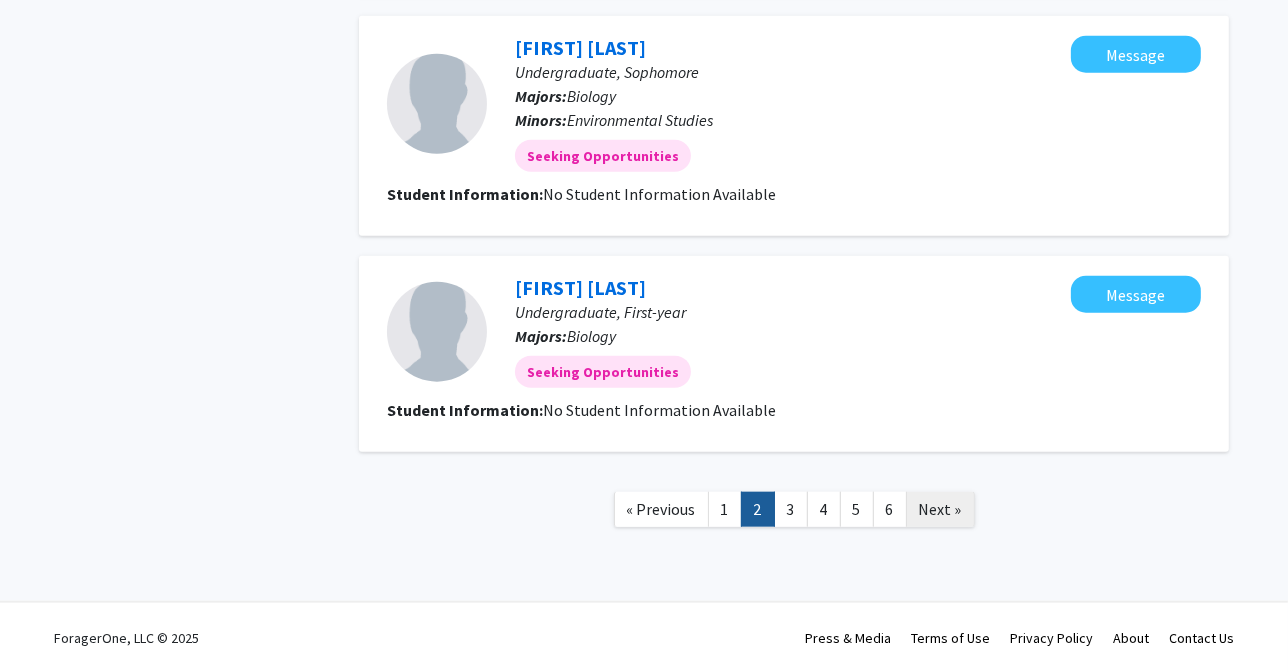 click on "Next »" 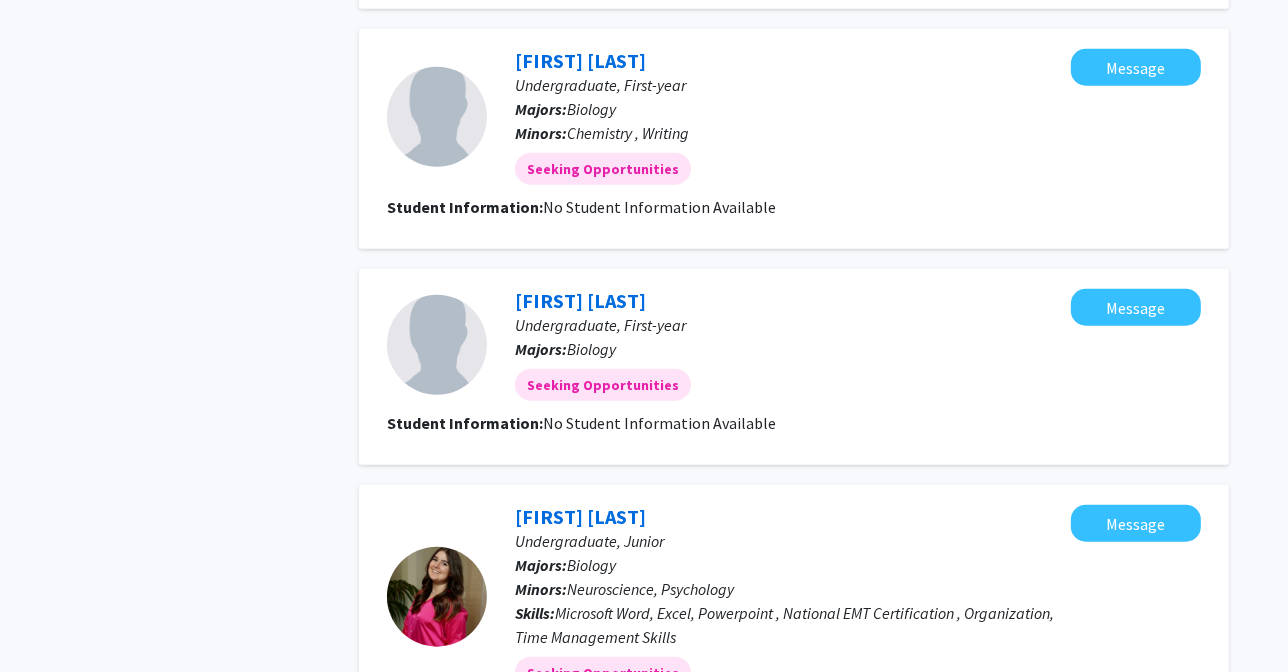 scroll, scrollTop: 2034, scrollLeft: 0, axis: vertical 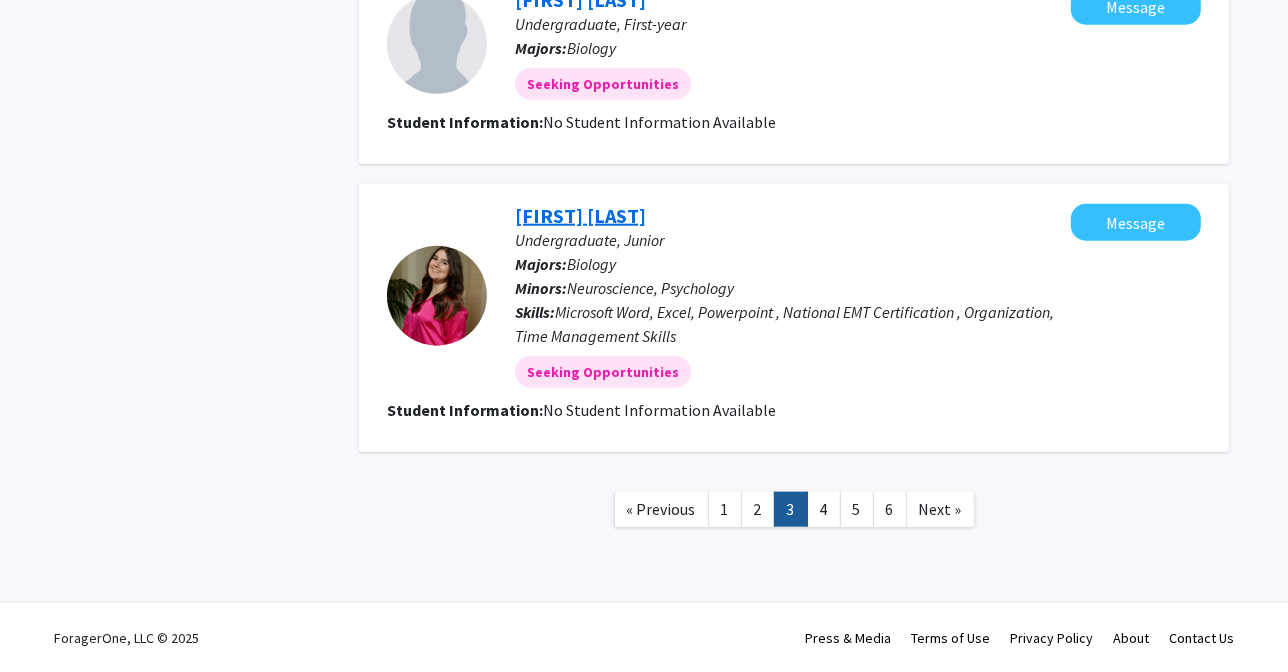 click on "[FIRST] [LAST]" 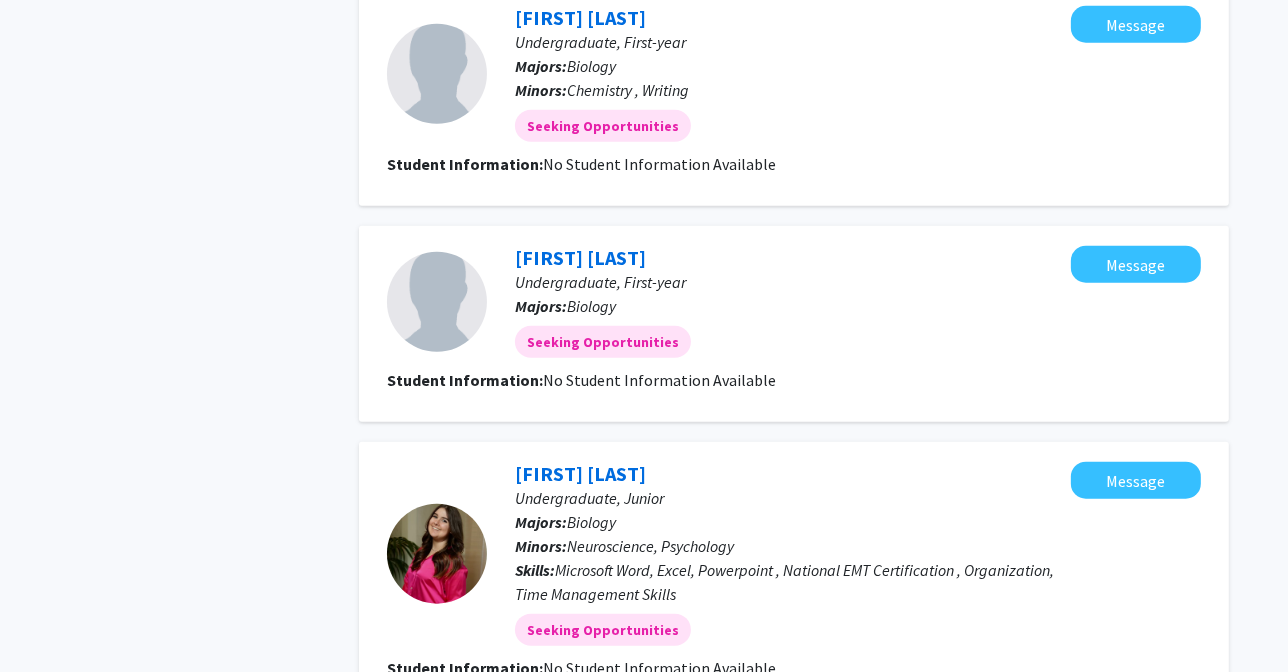 scroll, scrollTop: 2034, scrollLeft: 0, axis: vertical 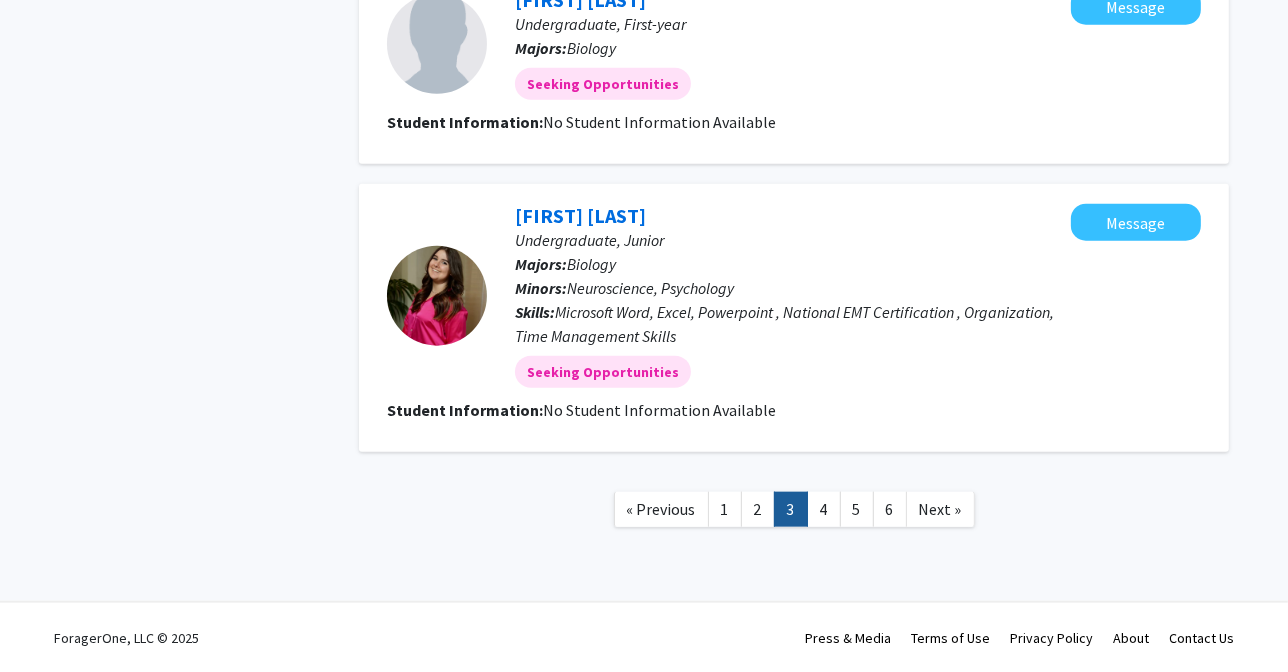 click on "« Previous  1   2   3   4   5   6  Next »" 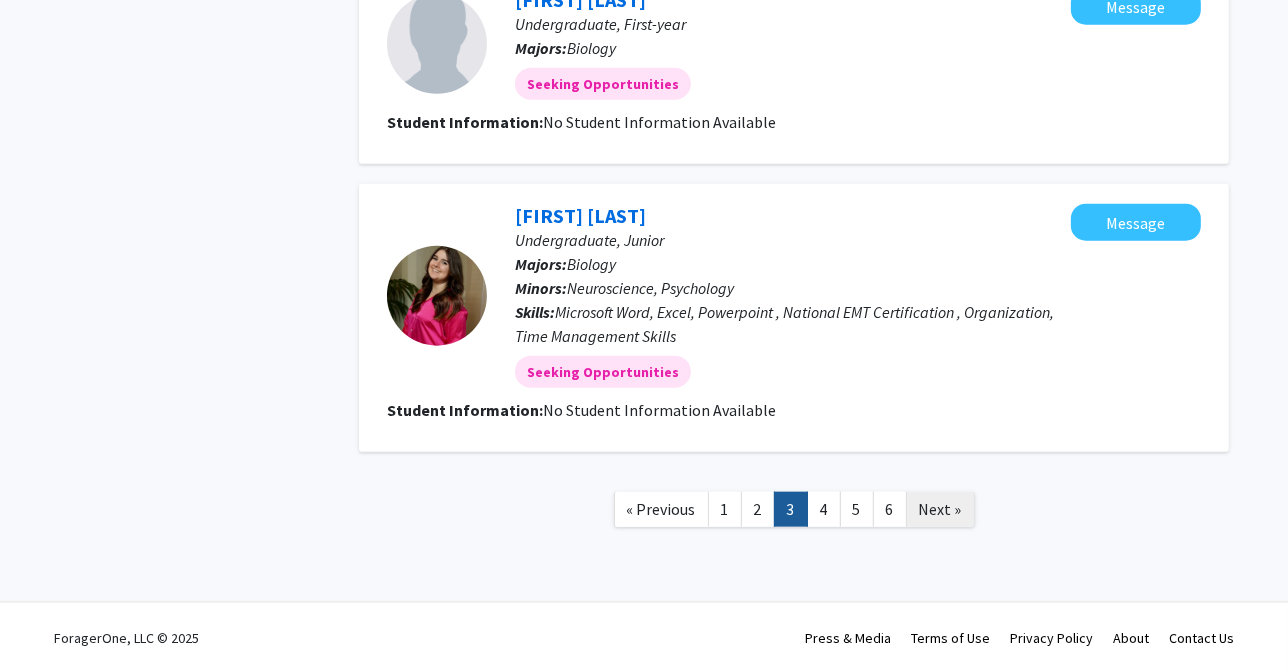 click on "Next »" 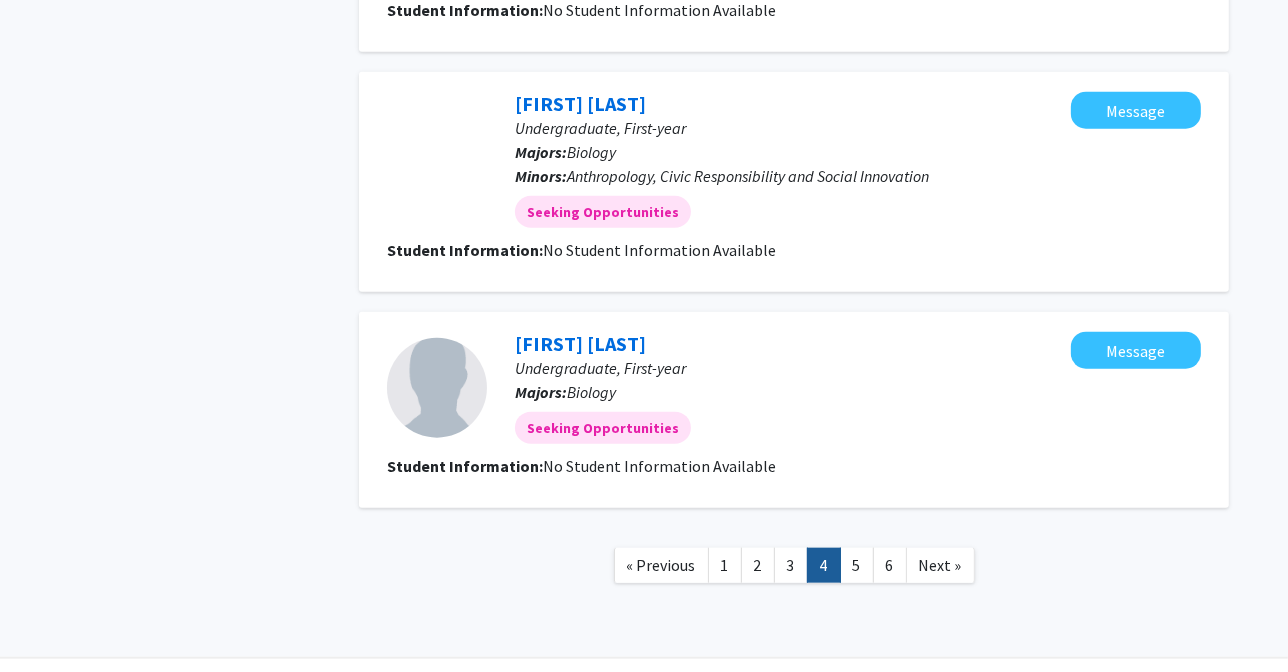 scroll, scrollTop: 1931, scrollLeft: 0, axis: vertical 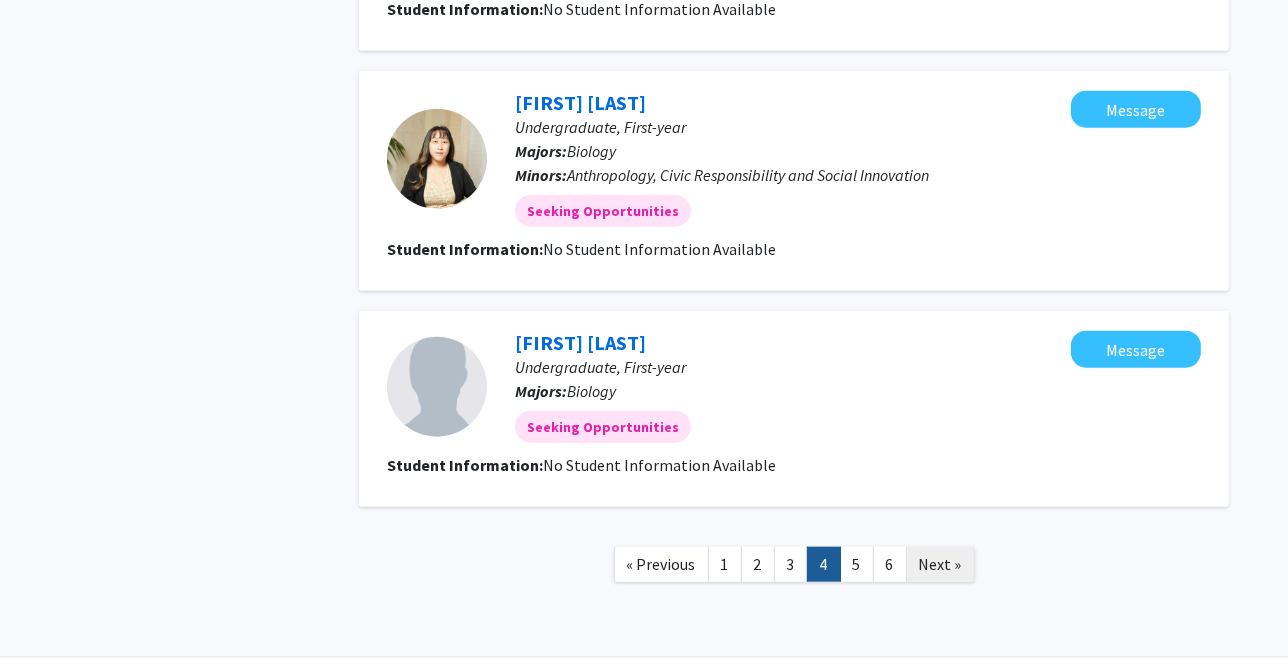 click on "Next »" 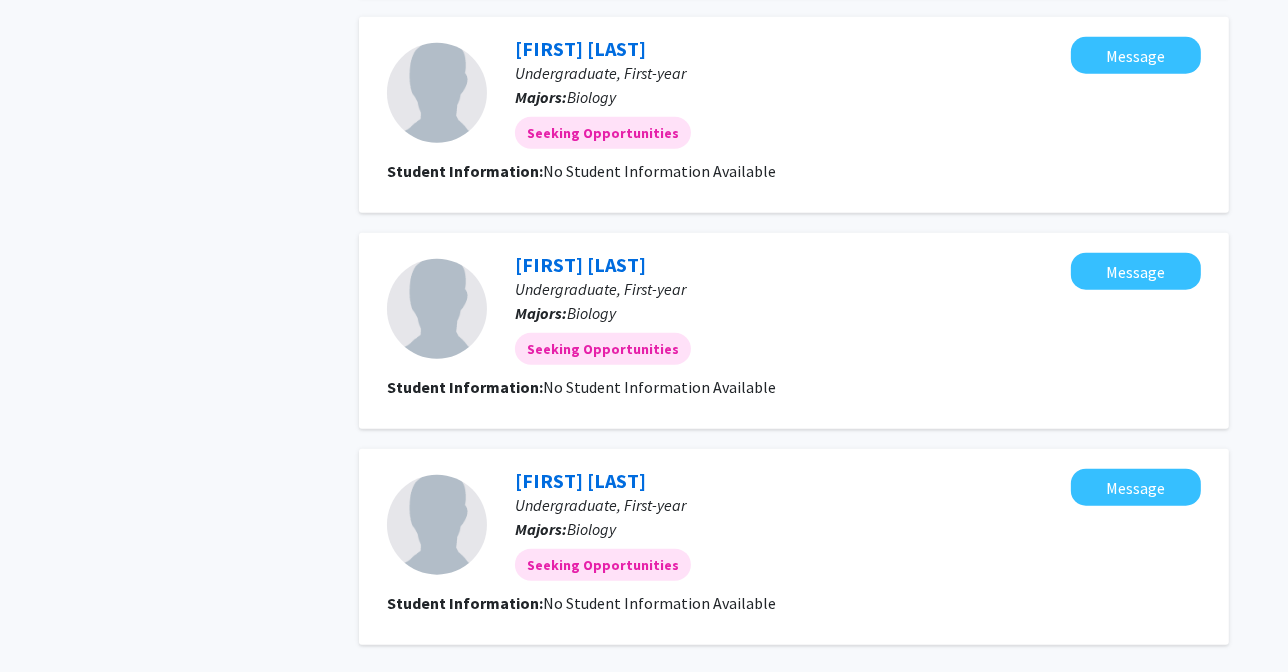 scroll, scrollTop: 1938, scrollLeft: 0, axis: vertical 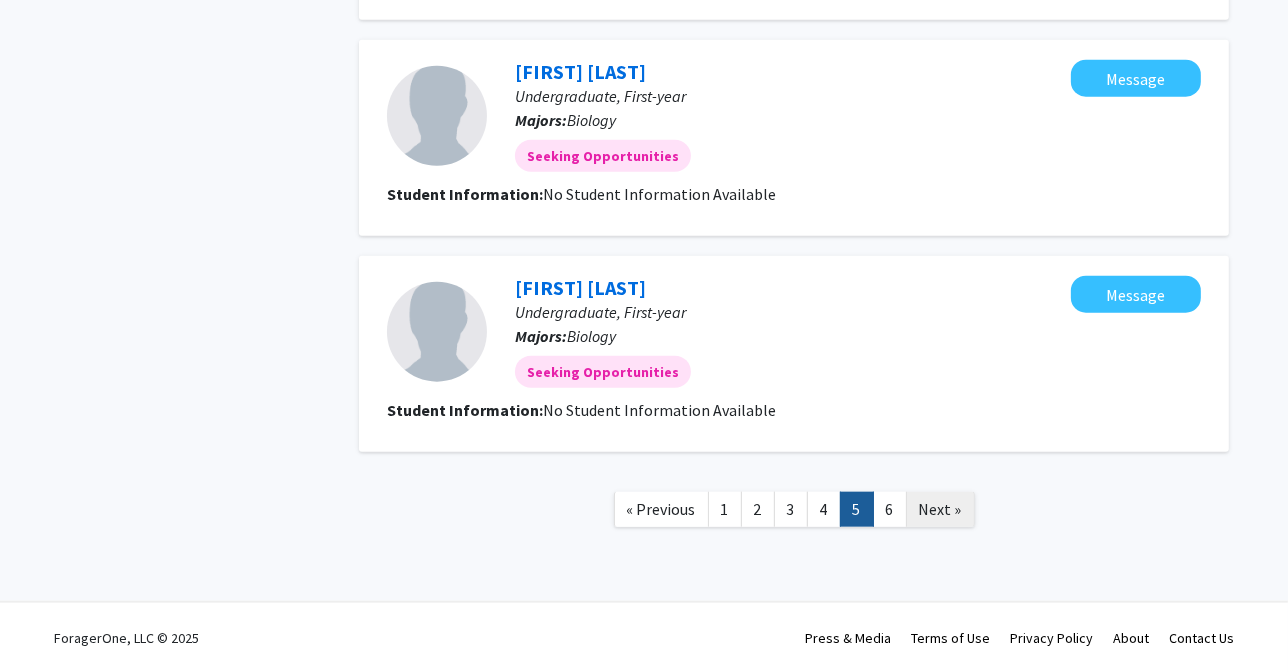 click on "Next »" 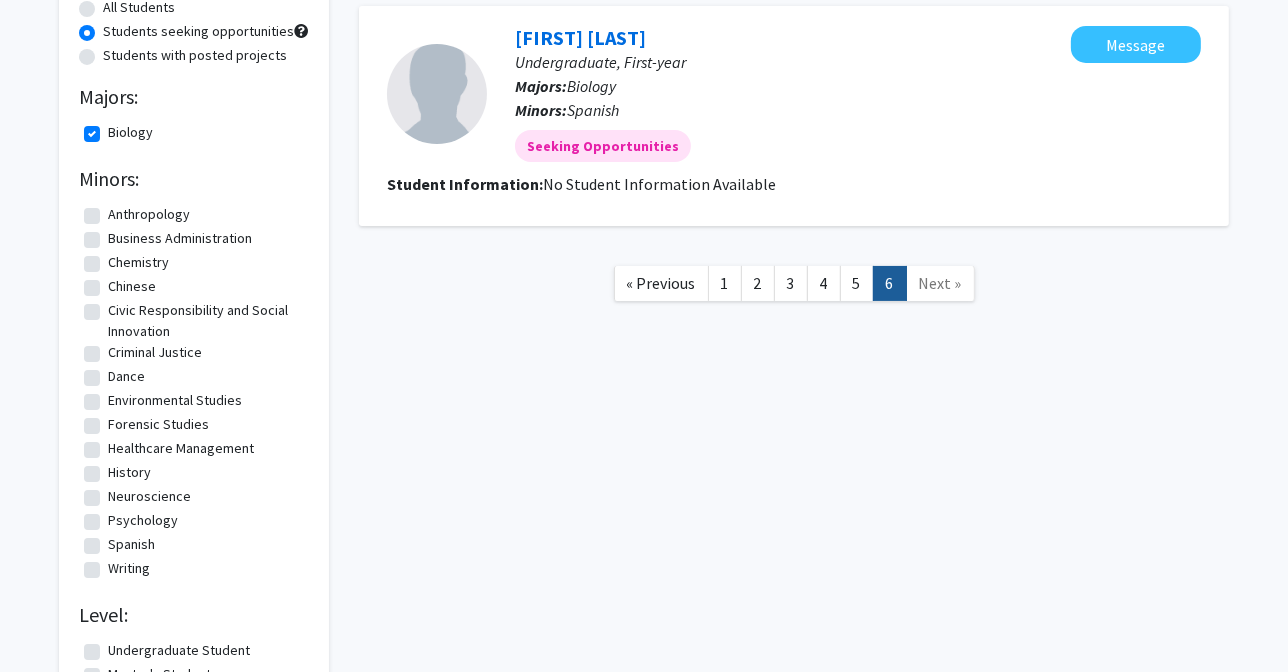 scroll, scrollTop: 192, scrollLeft: 0, axis: vertical 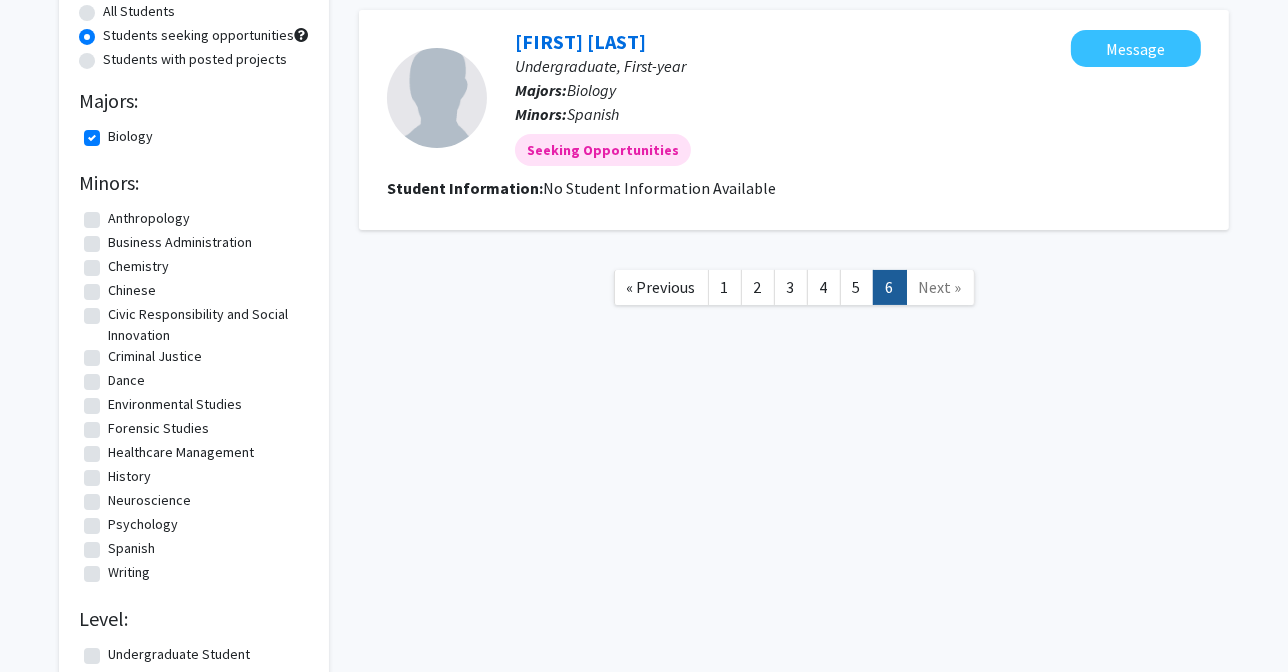 click on "Biology" 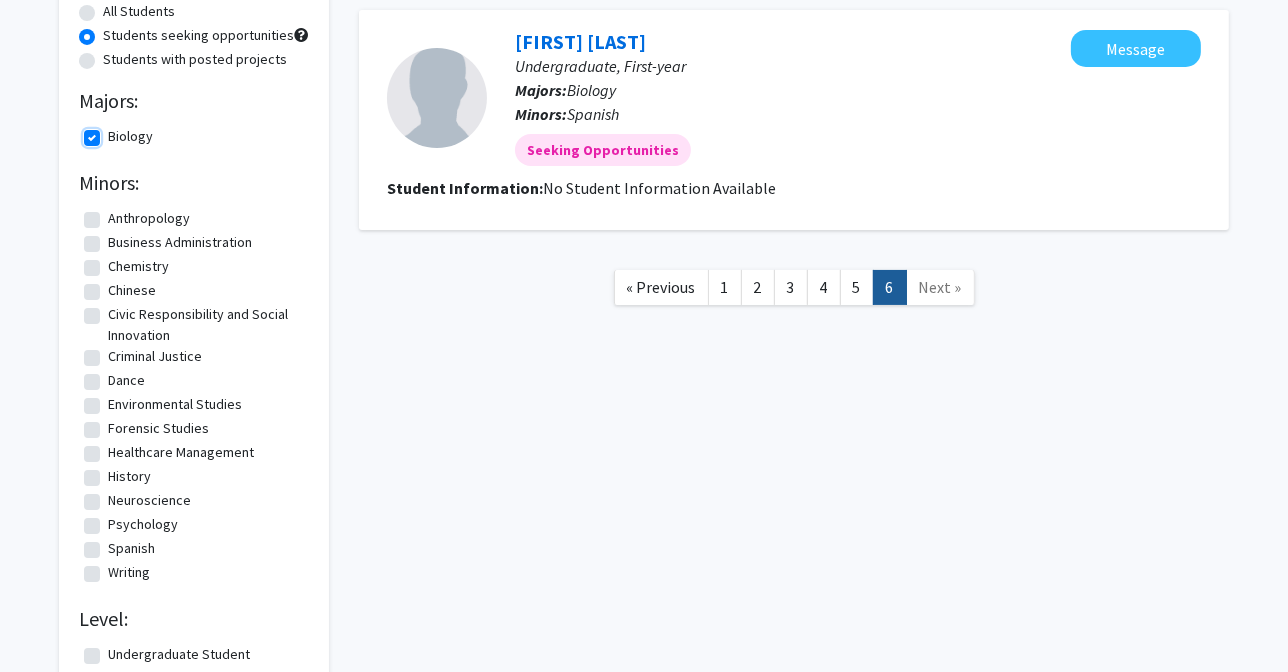 click on "Biology" at bounding box center [114, 132] 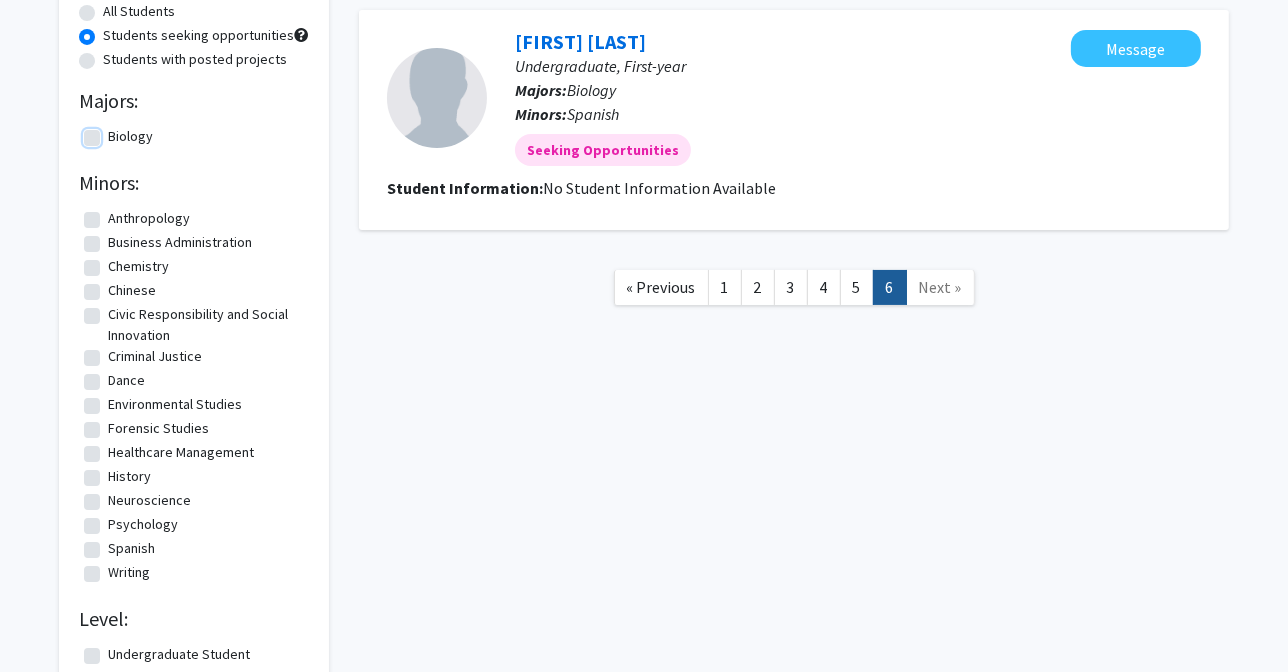 scroll, scrollTop: 0, scrollLeft: 0, axis: both 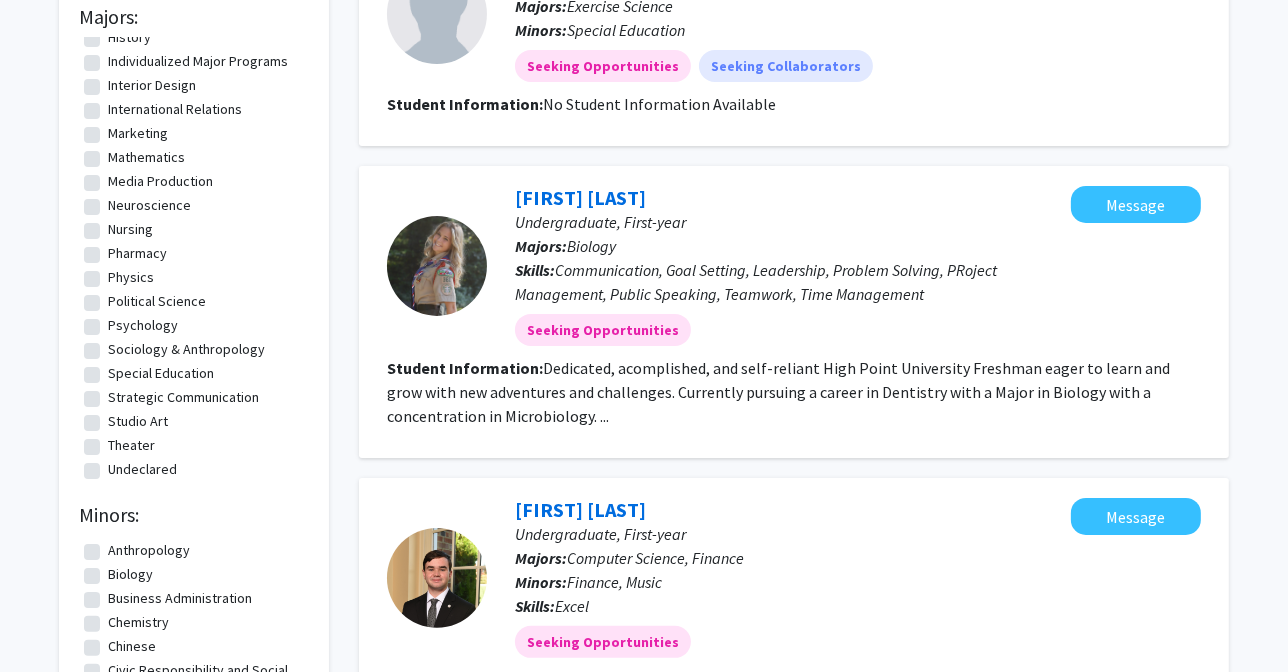 click on "Mathematics" 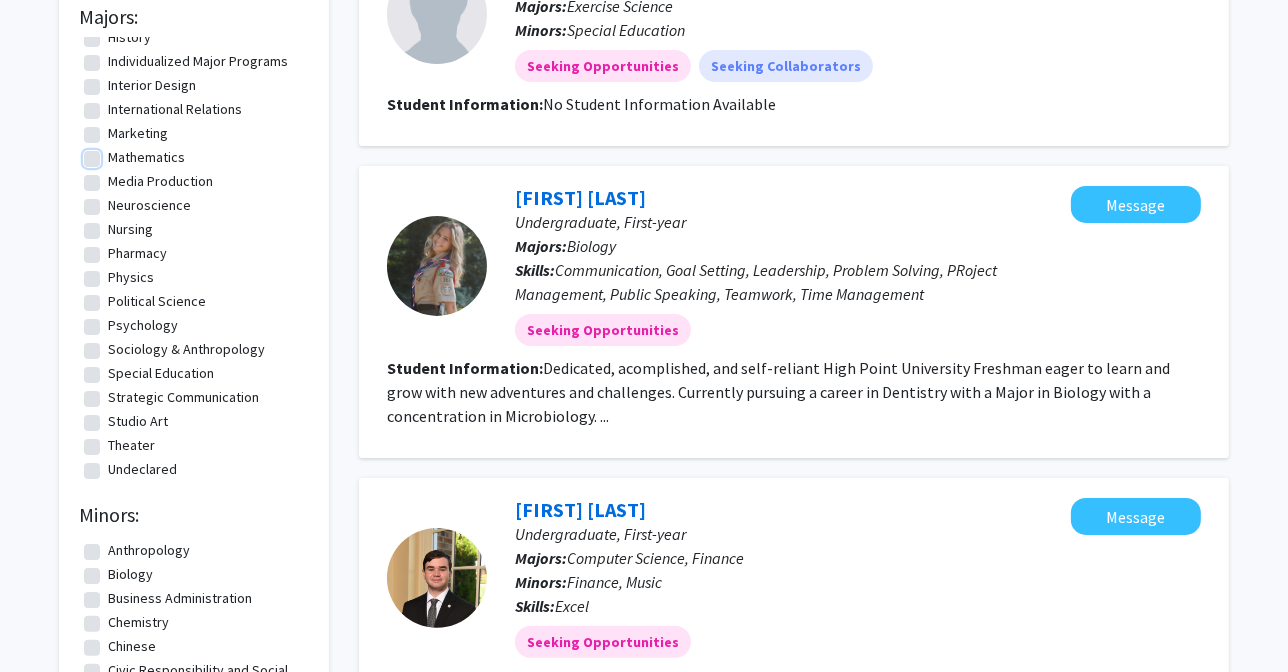 click on "Mathematics" at bounding box center [114, 153] 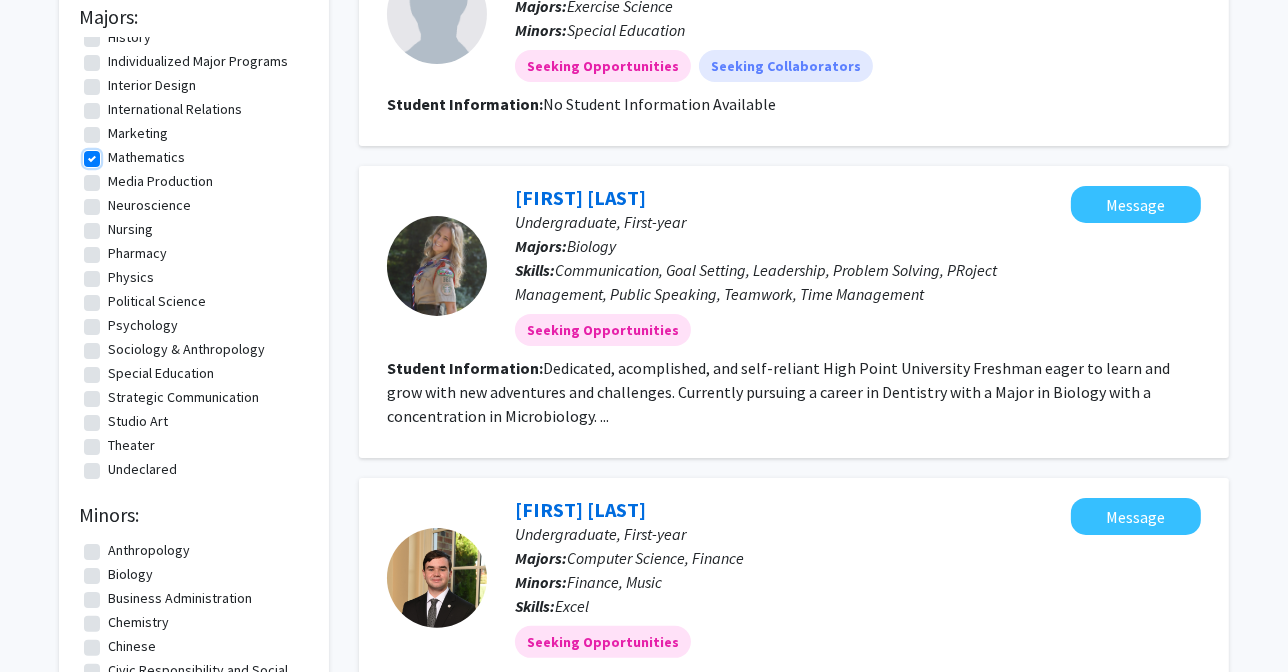scroll, scrollTop: 0, scrollLeft: 0, axis: both 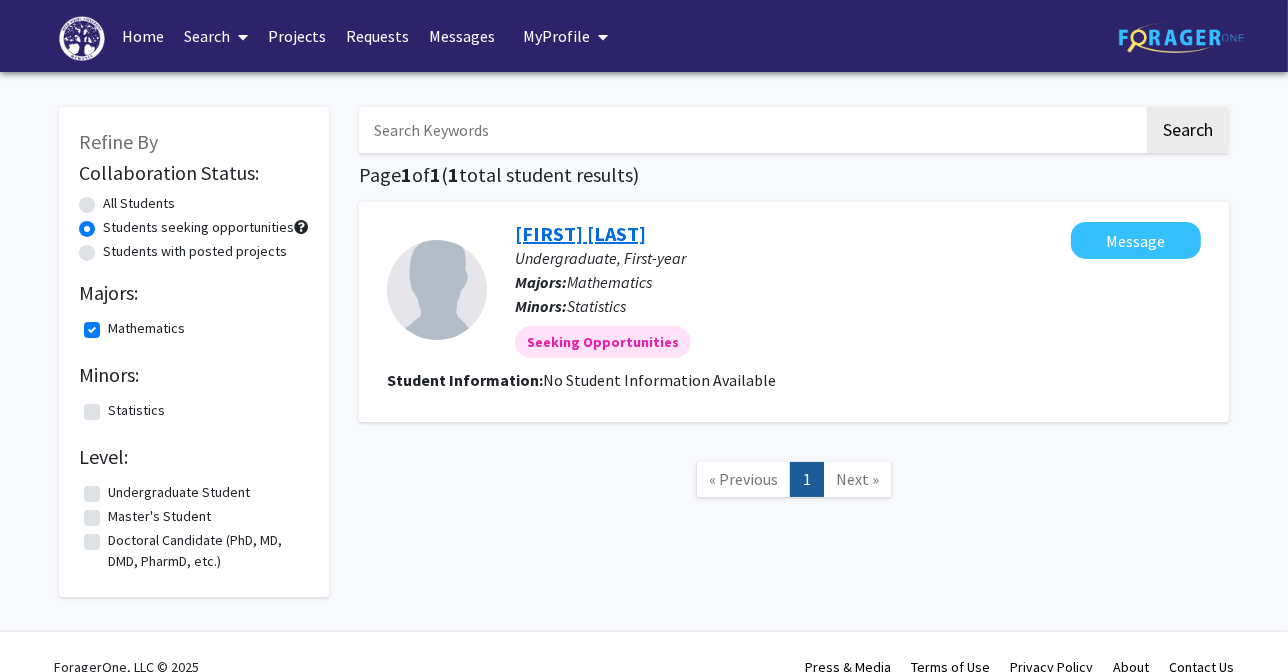 click on "[FIRST] [LAST]" 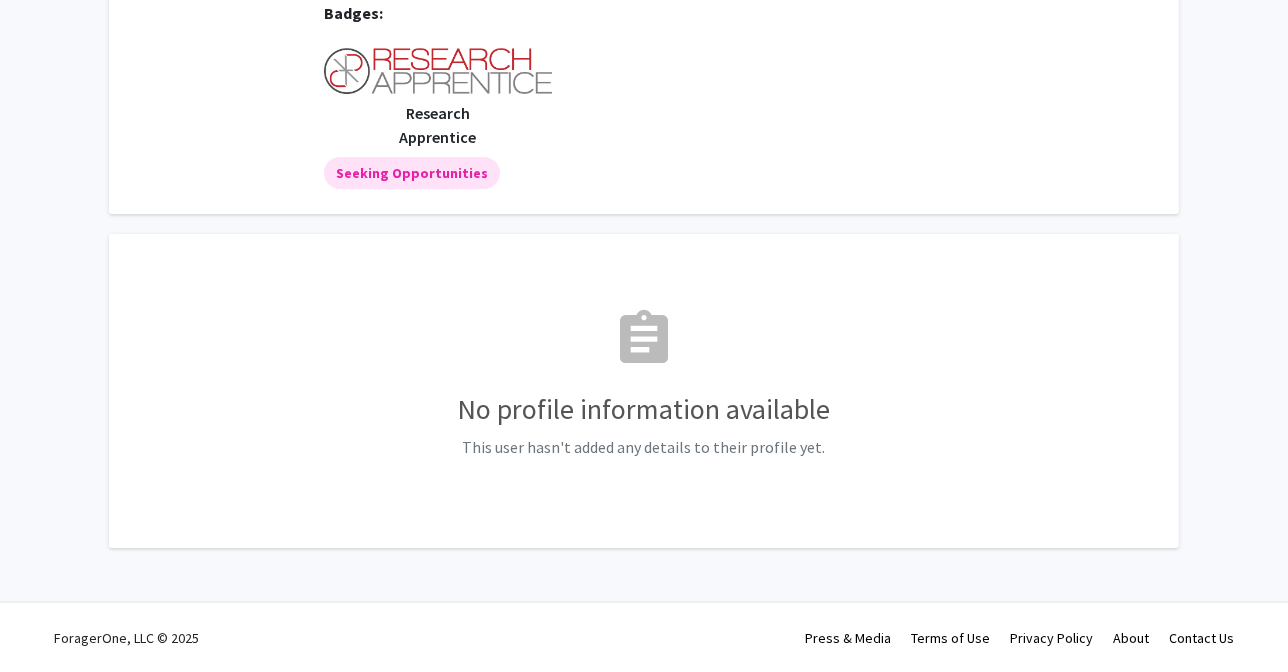 scroll, scrollTop: 0, scrollLeft: 0, axis: both 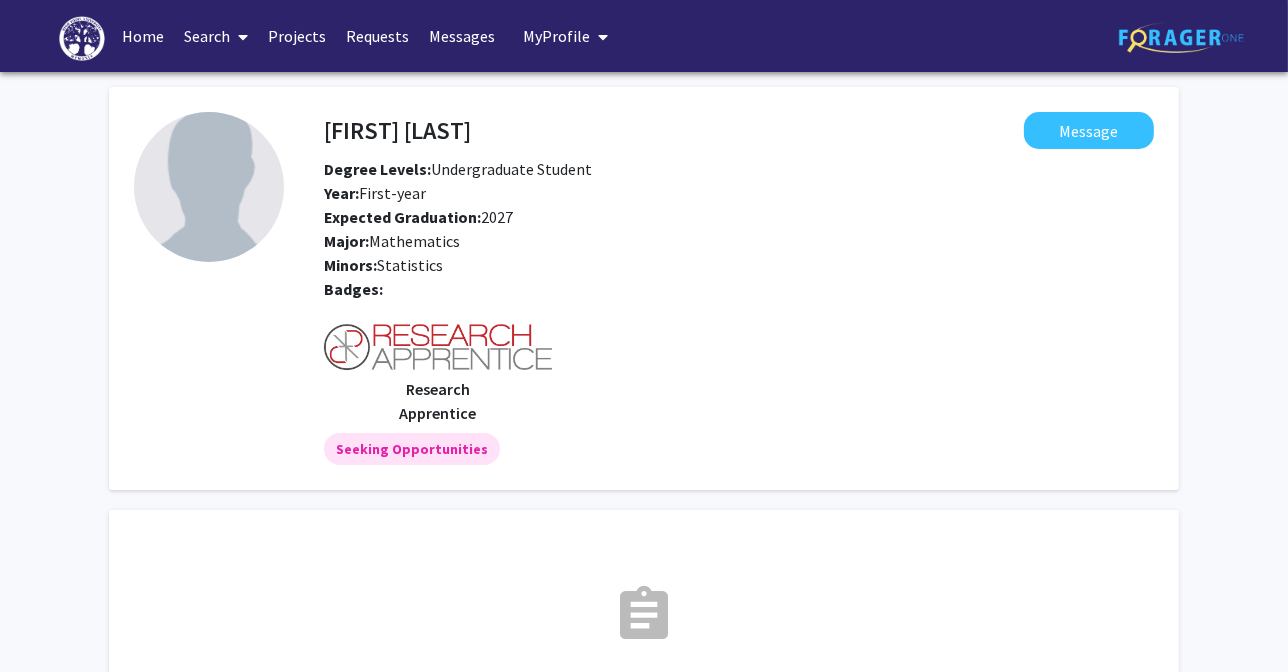 click on "My   Profile" at bounding box center (565, 36) 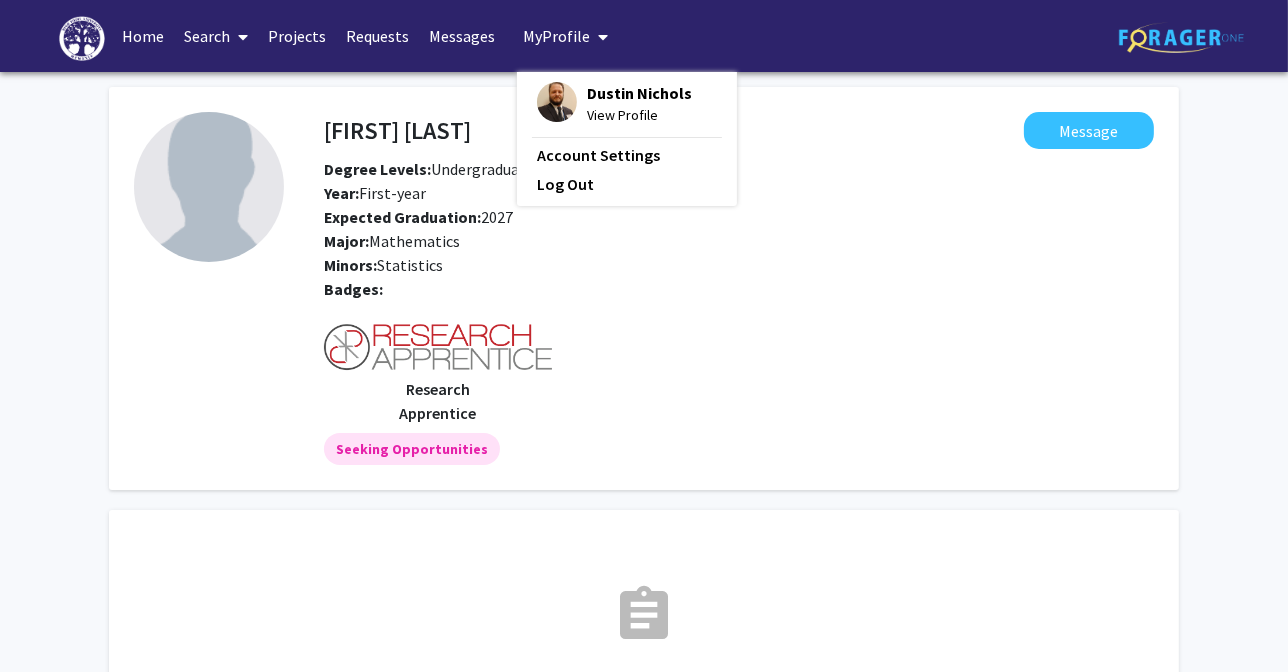 click on "View Profile" at bounding box center (639, 115) 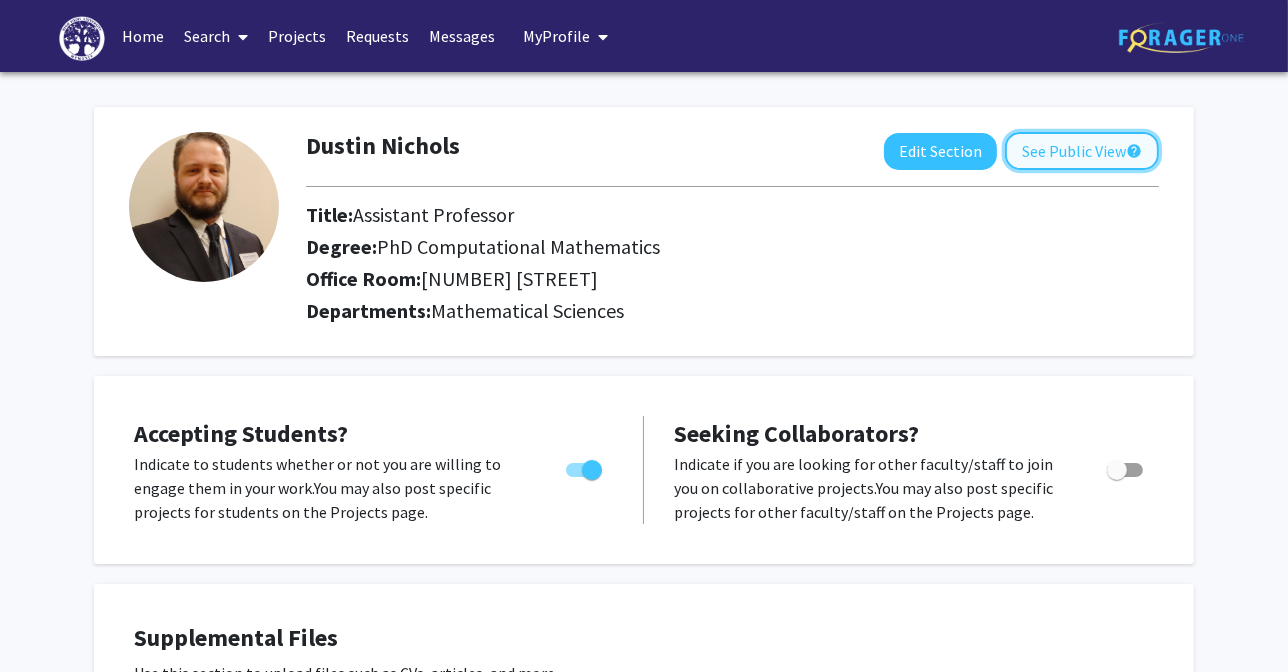 click on "See Public View  help" 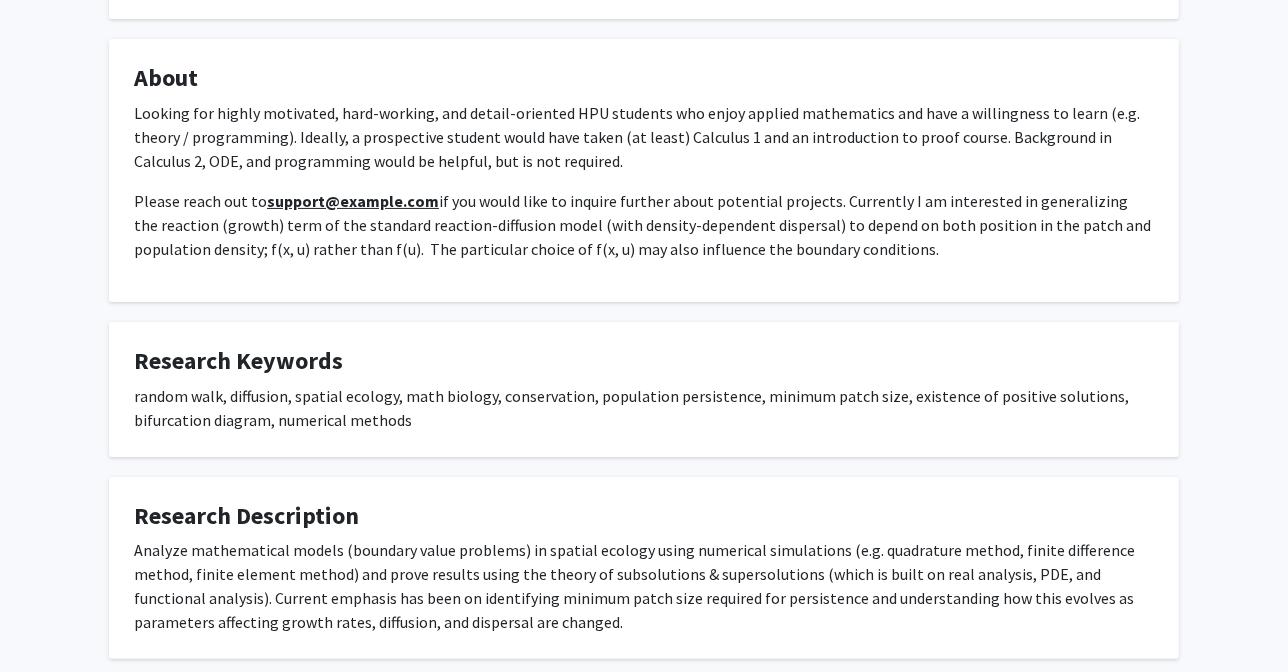 scroll, scrollTop: 0, scrollLeft: 0, axis: both 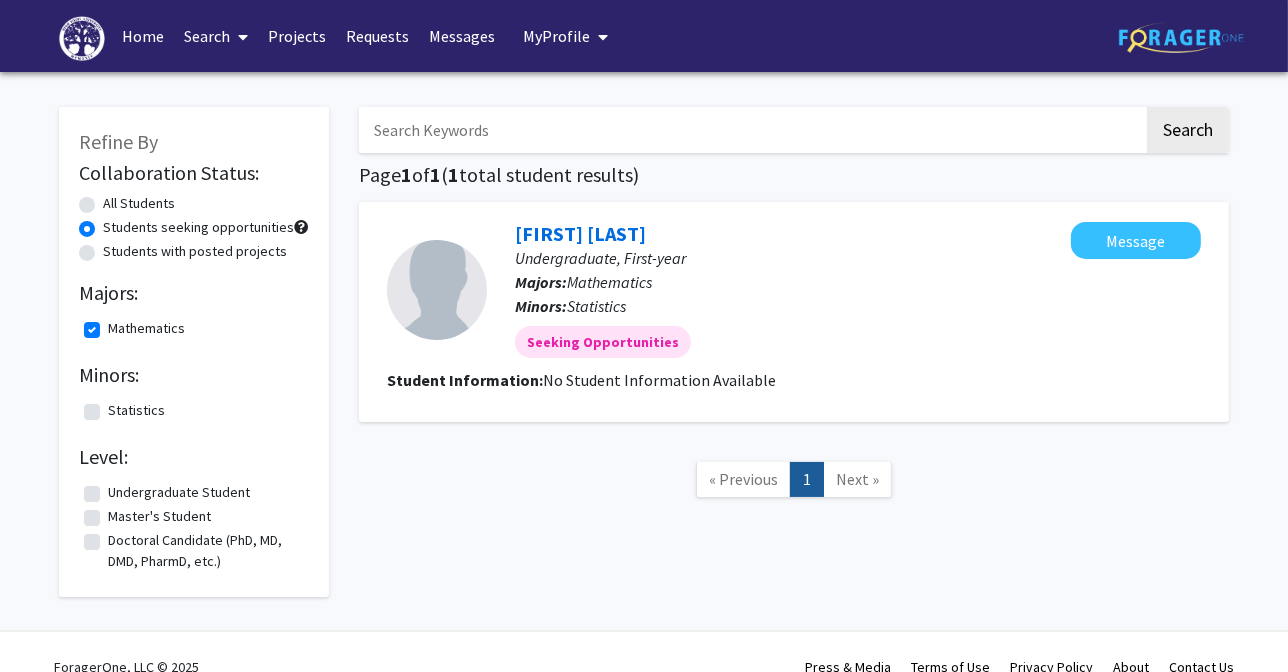 click on "All Students" 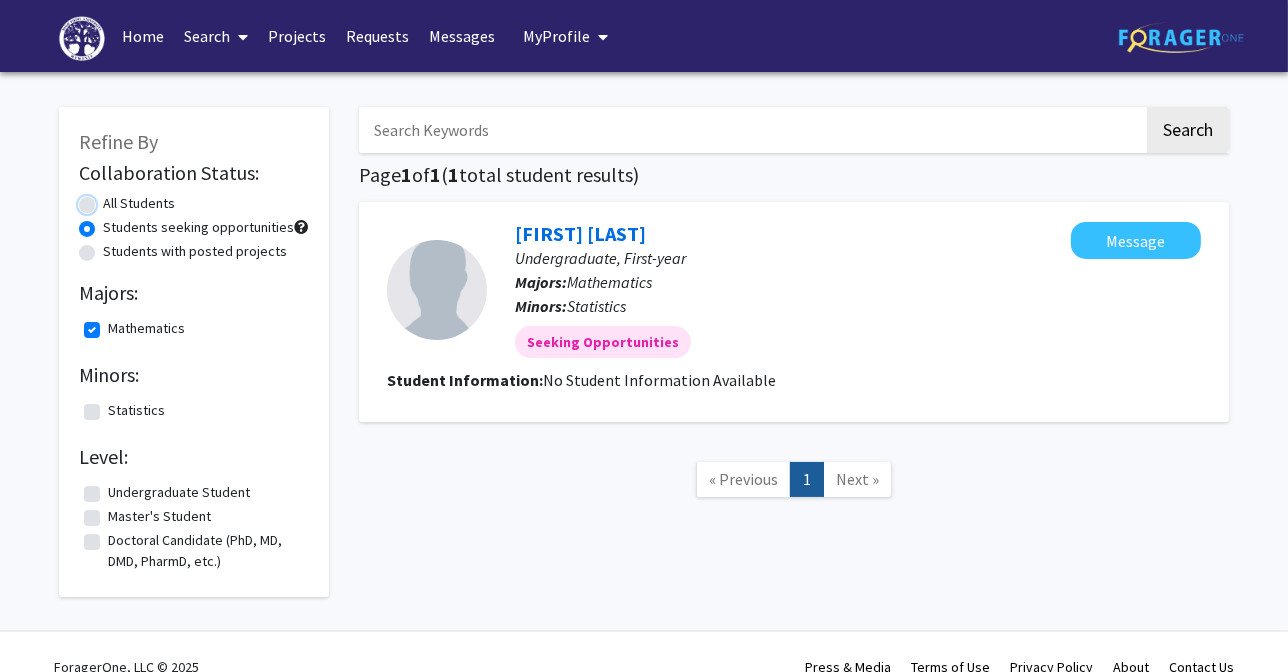 click on "All Students" at bounding box center [109, 199] 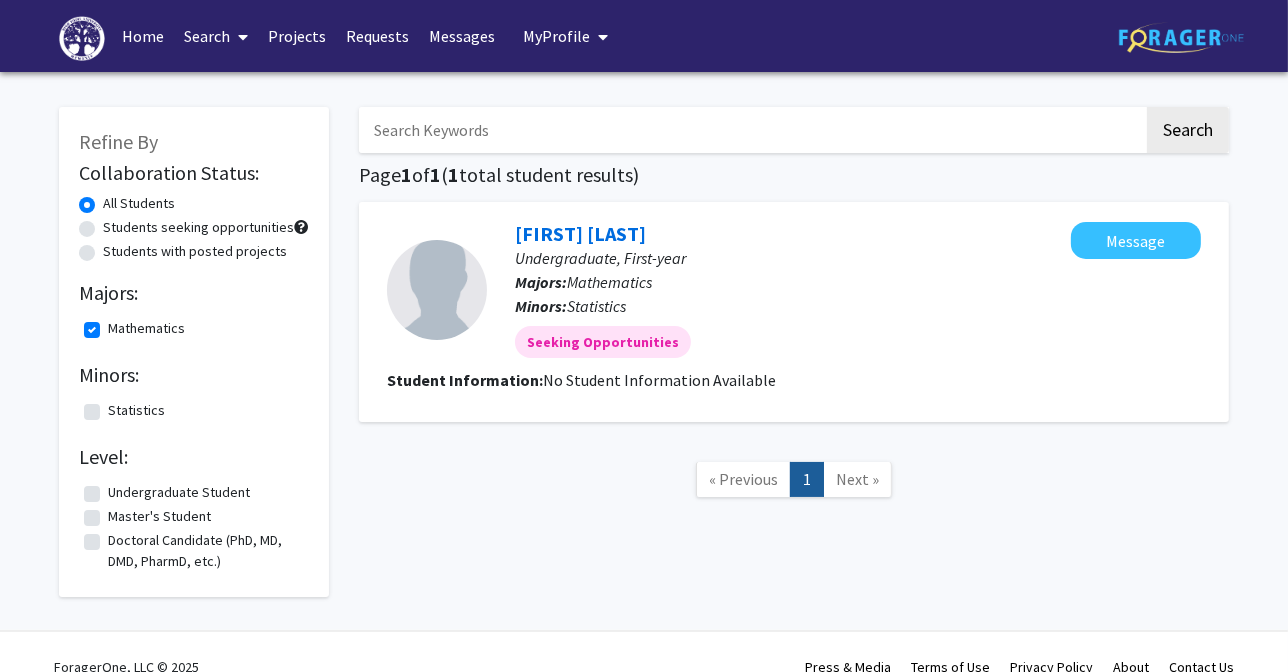 click at bounding box center [751, 130] 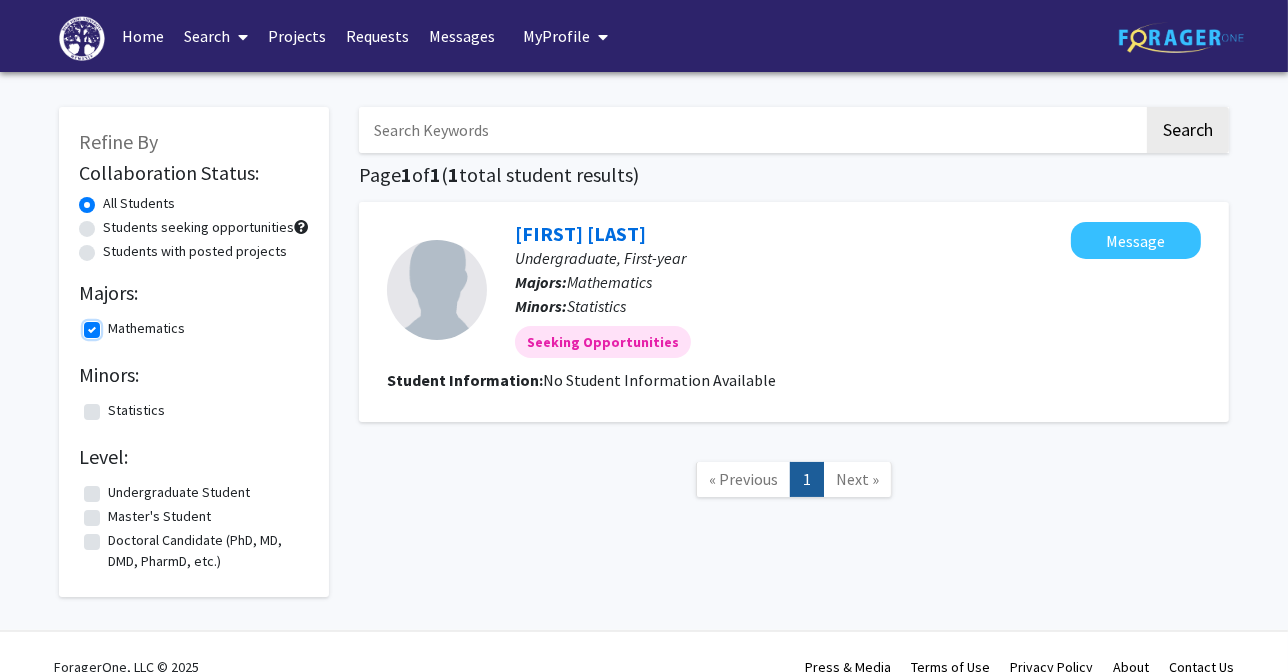 click on "Mathematics" at bounding box center [114, 324] 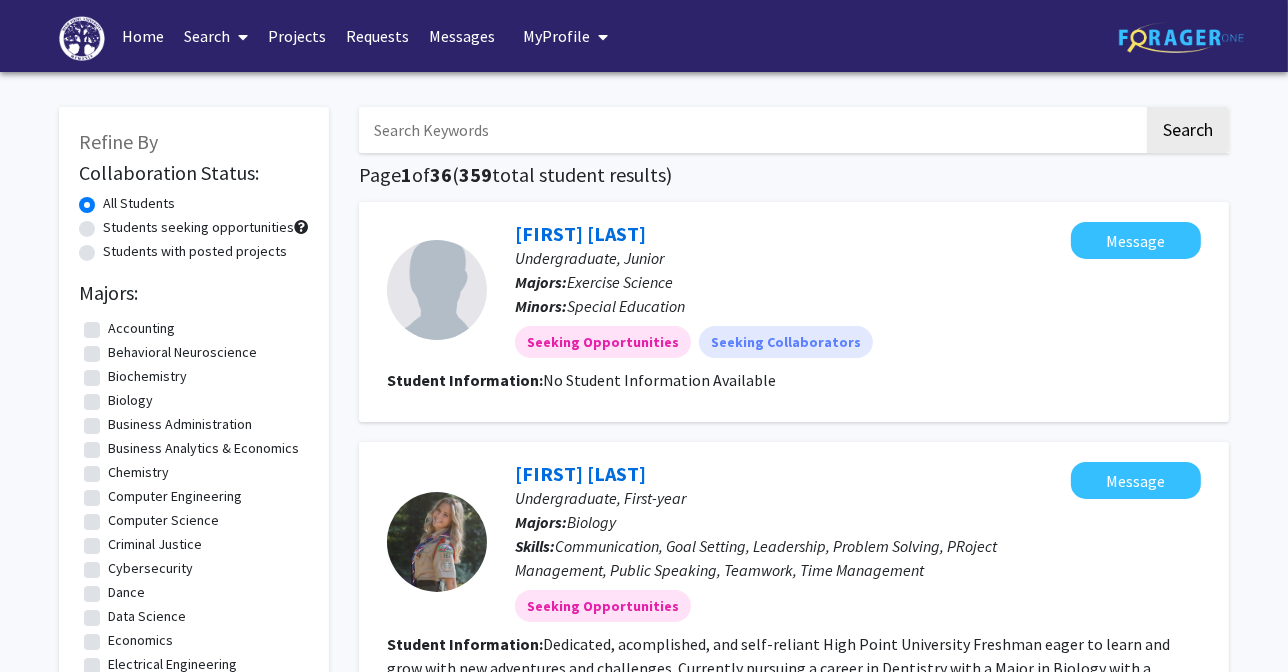click at bounding box center [751, 130] 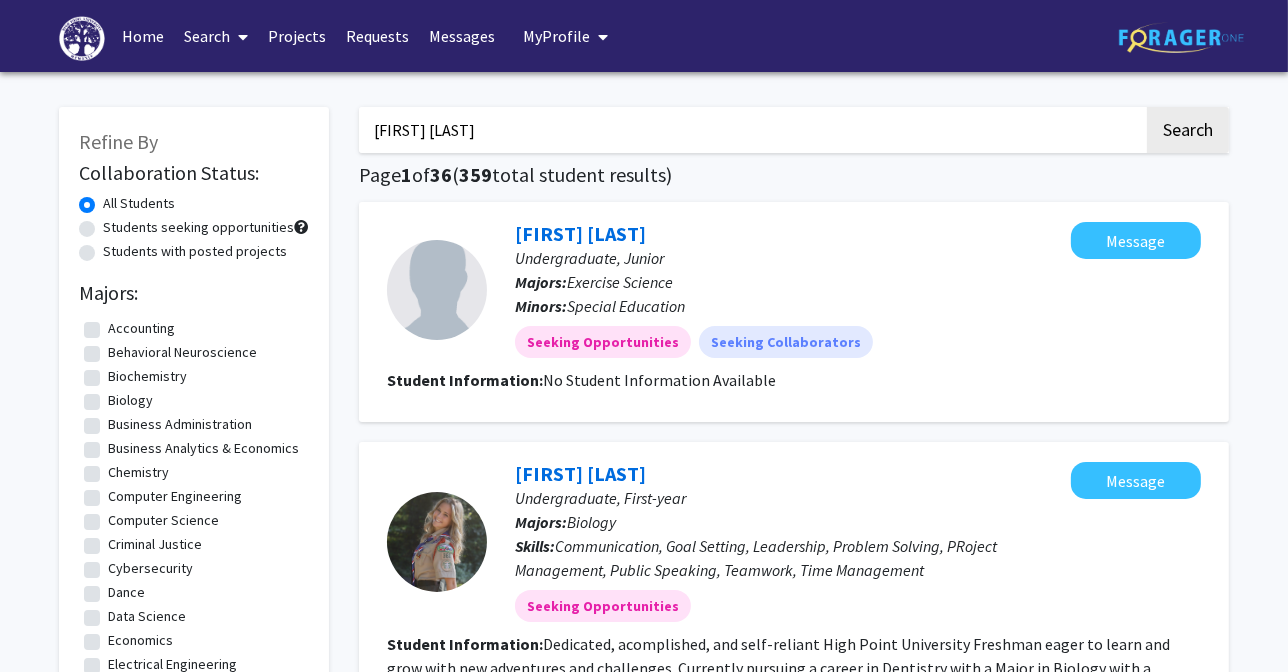 type on "[FIRST] [LAST]" 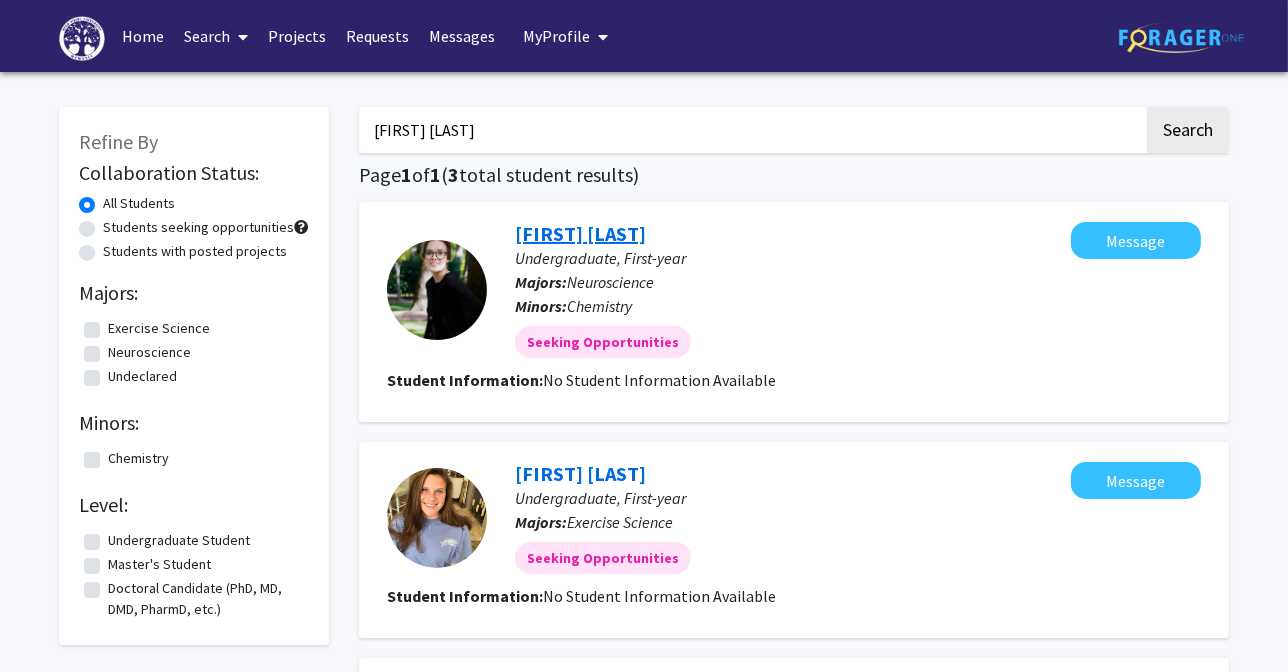 click on "[FIRST] [LAST]" 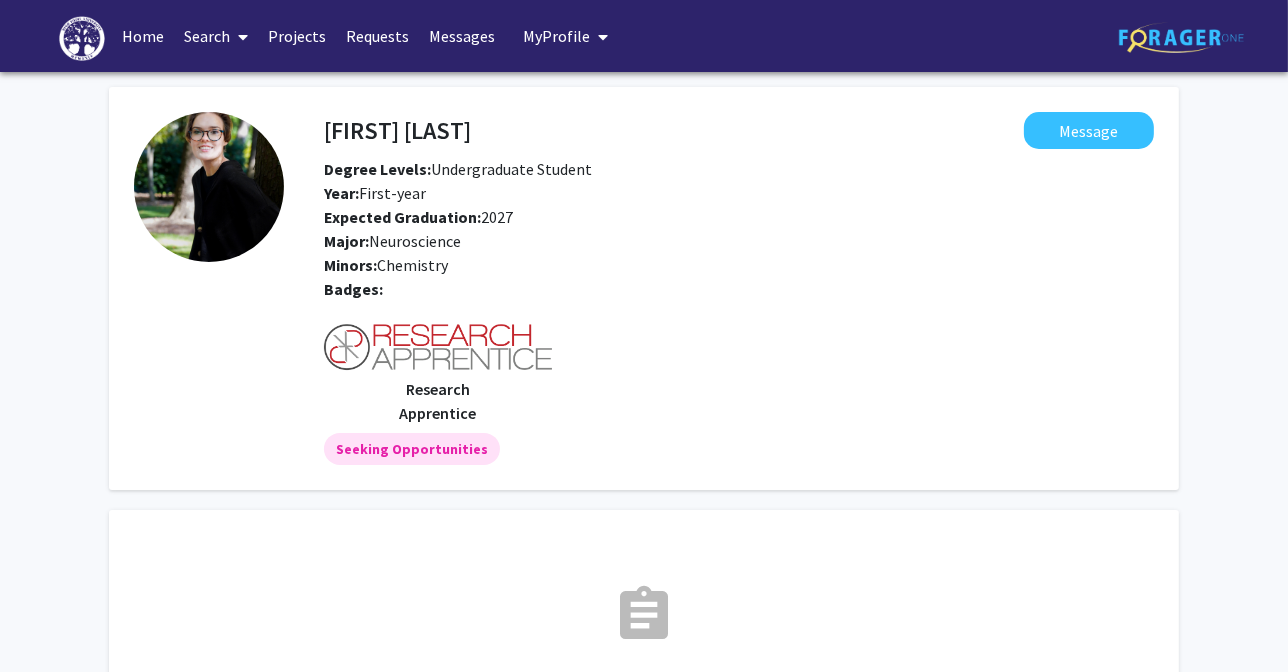 drag, startPoint x: 369, startPoint y: 244, endPoint x: 447, endPoint y: 265, distance: 80.77747 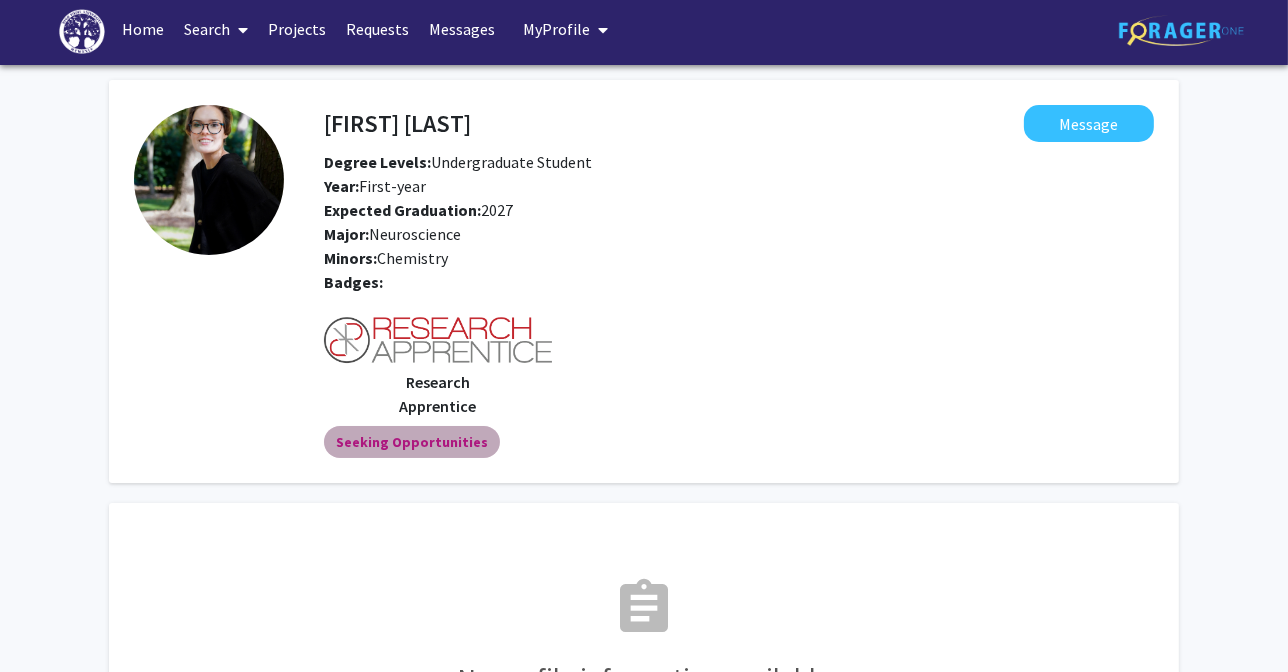 click on "Seeking Opportunities" at bounding box center (412, 442) 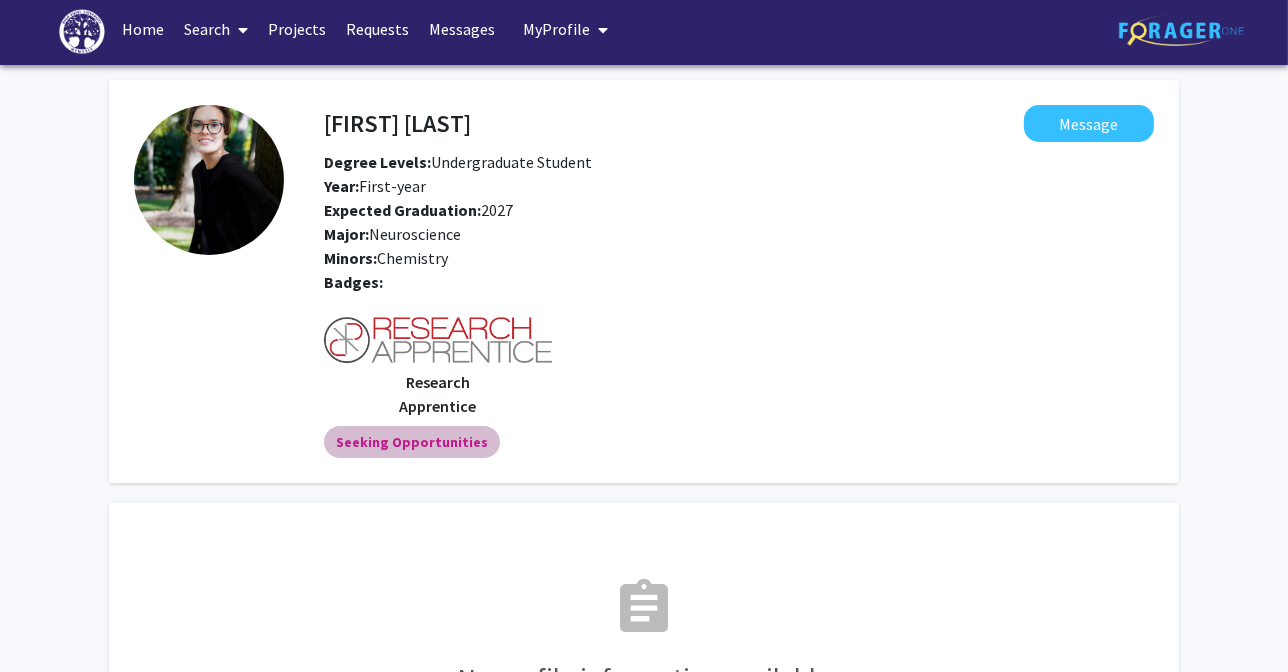 click on "Seeking Opportunities" at bounding box center [412, 442] 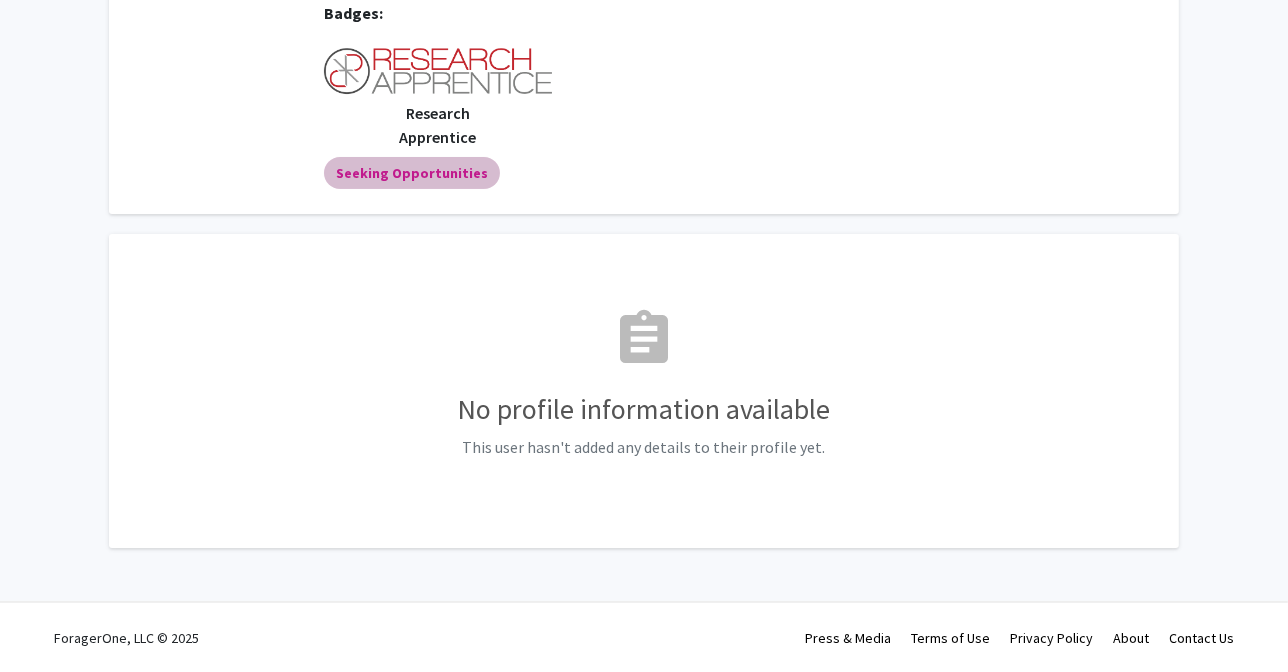 scroll, scrollTop: 0, scrollLeft: 0, axis: both 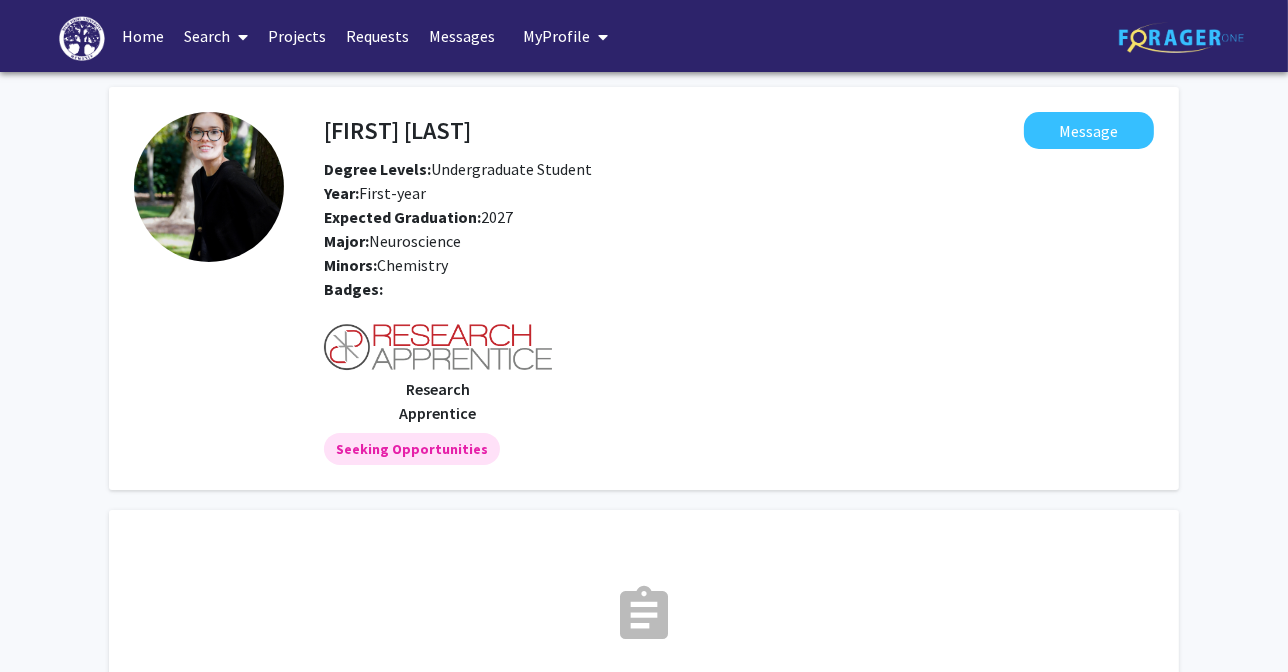 drag, startPoint x: 326, startPoint y: 127, endPoint x: 473, endPoint y: 142, distance: 147.76332 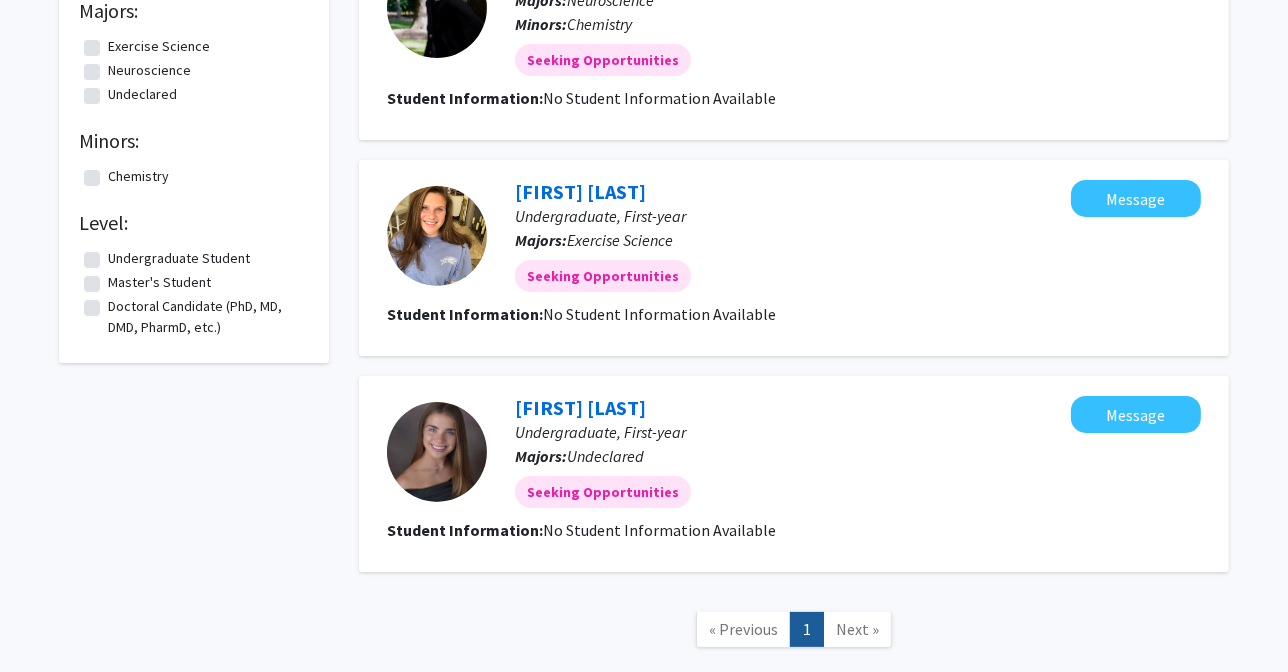 scroll, scrollTop: 300, scrollLeft: 0, axis: vertical 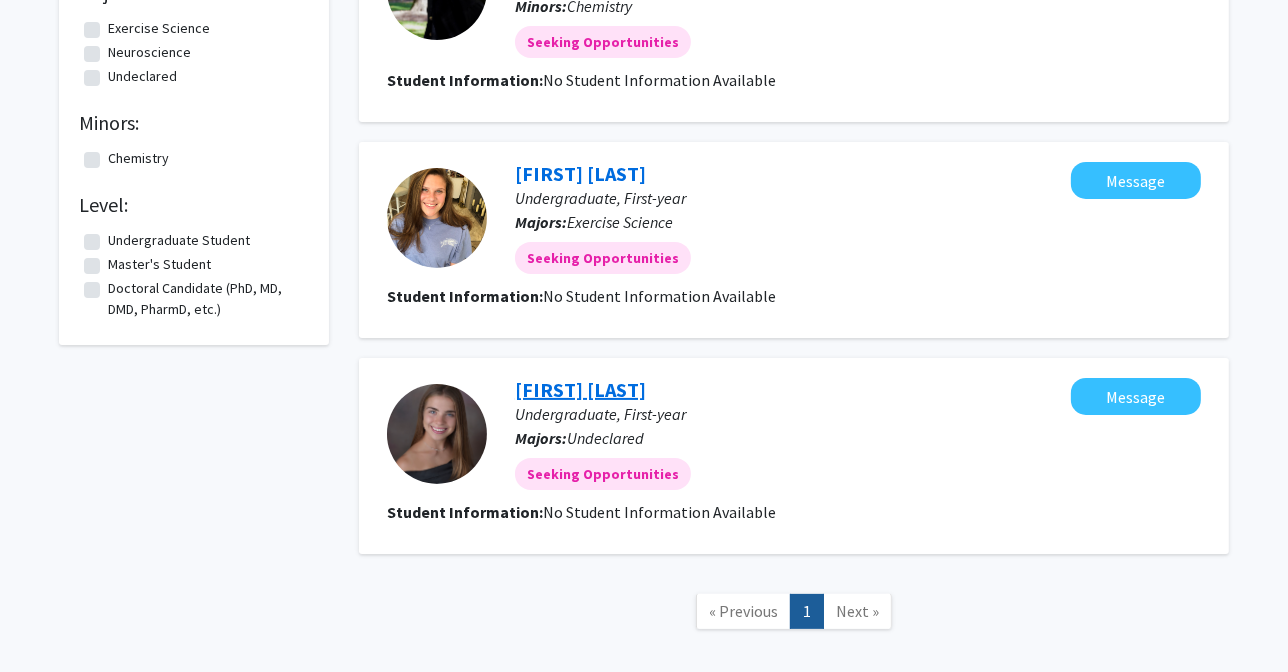 click on "[FIRST] [LAST]" 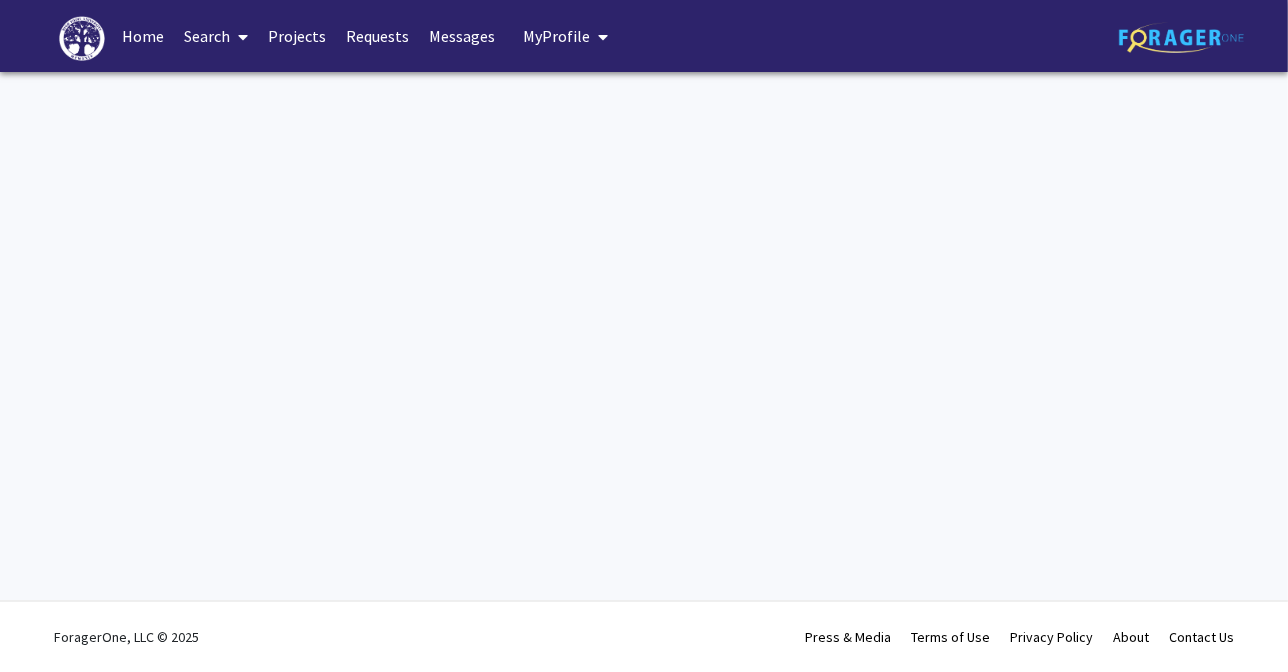 scroll, scrollTop: 0, scrollLeft: 0, axis: both 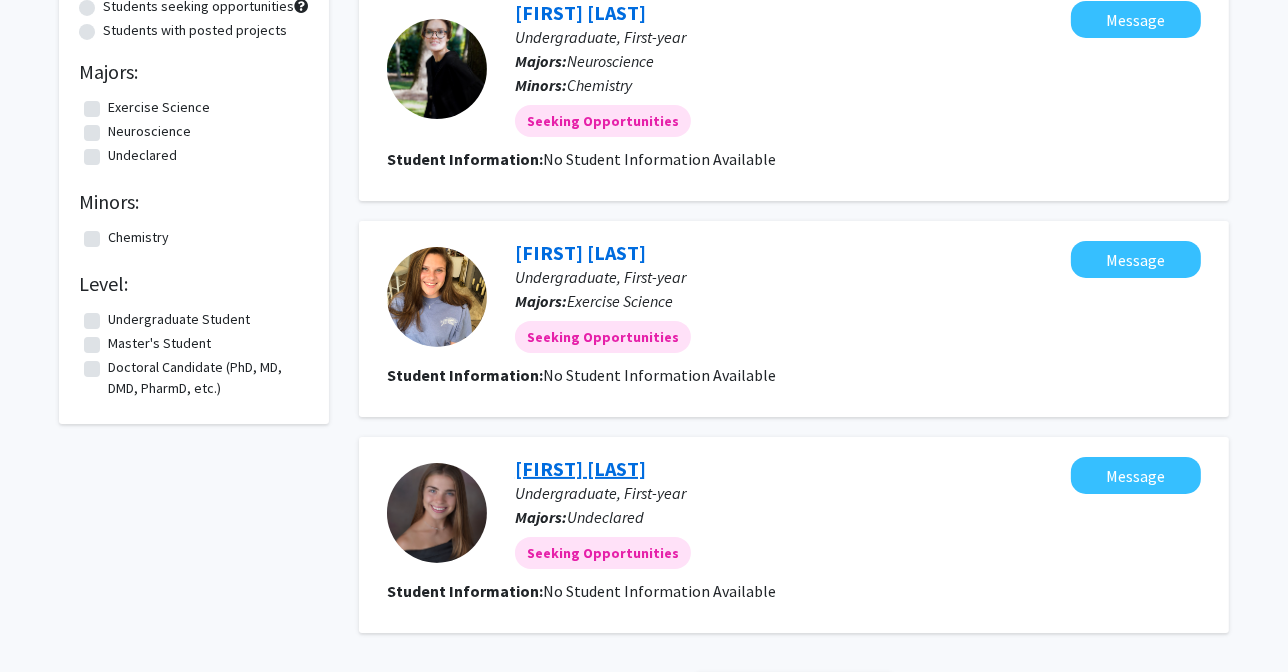click on "[FIRST] [LAST]" 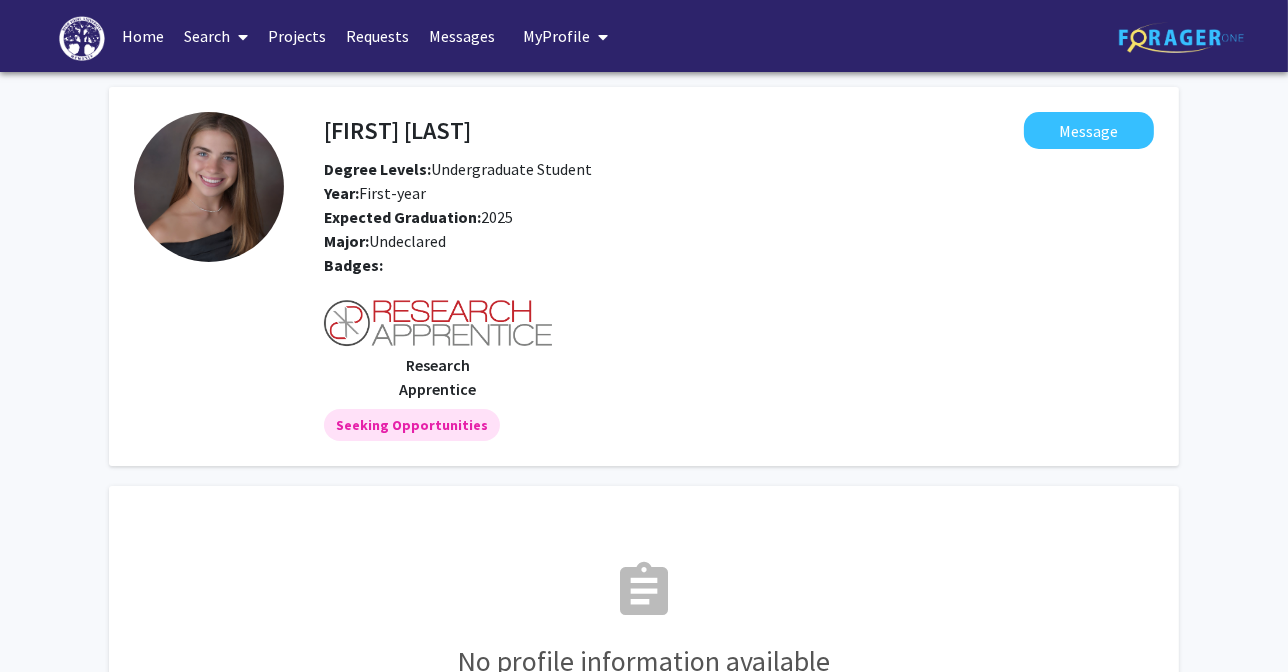 drag, startPoint x: 490, startPoint y: 129, endPoint x: 322, endPoint y: 119, distance: 168.29736 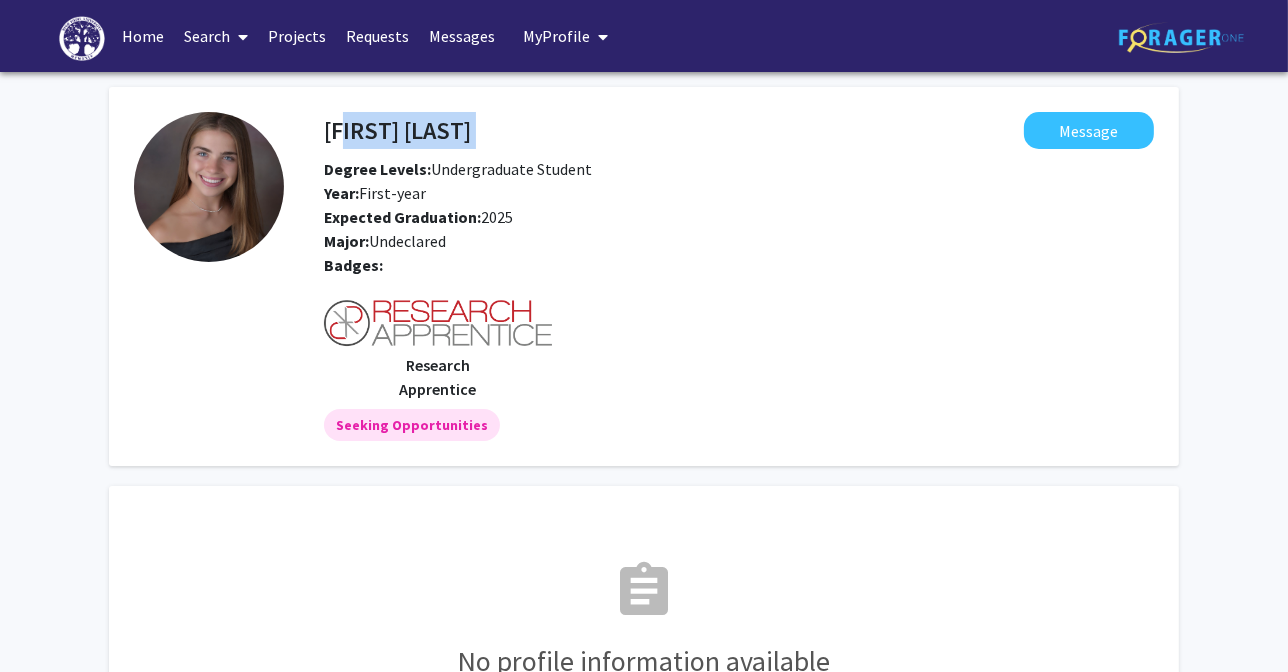 drag, startPoint x: 330, startPoint y: 124, endPoint x: 501, endPoint y: 132, distance: 171.18703 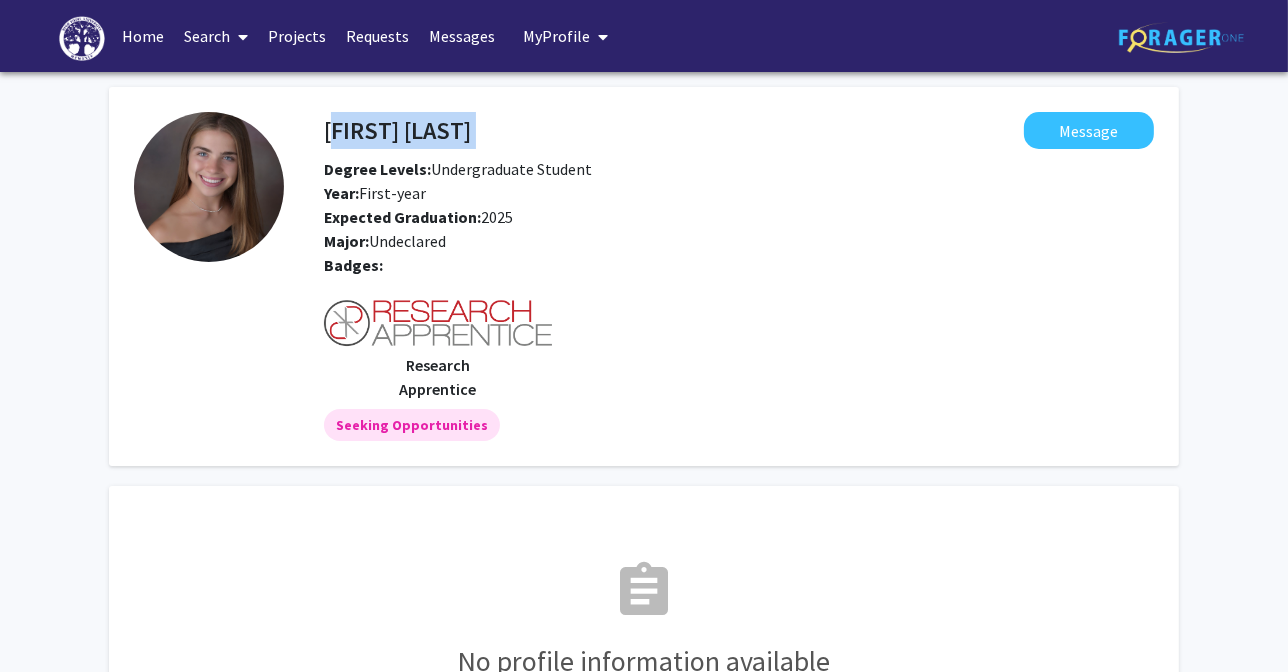drag, startPoint x: 496, startPoint y: 132, endPoint x: 324, endPoint y: 134, distance: 172.01163 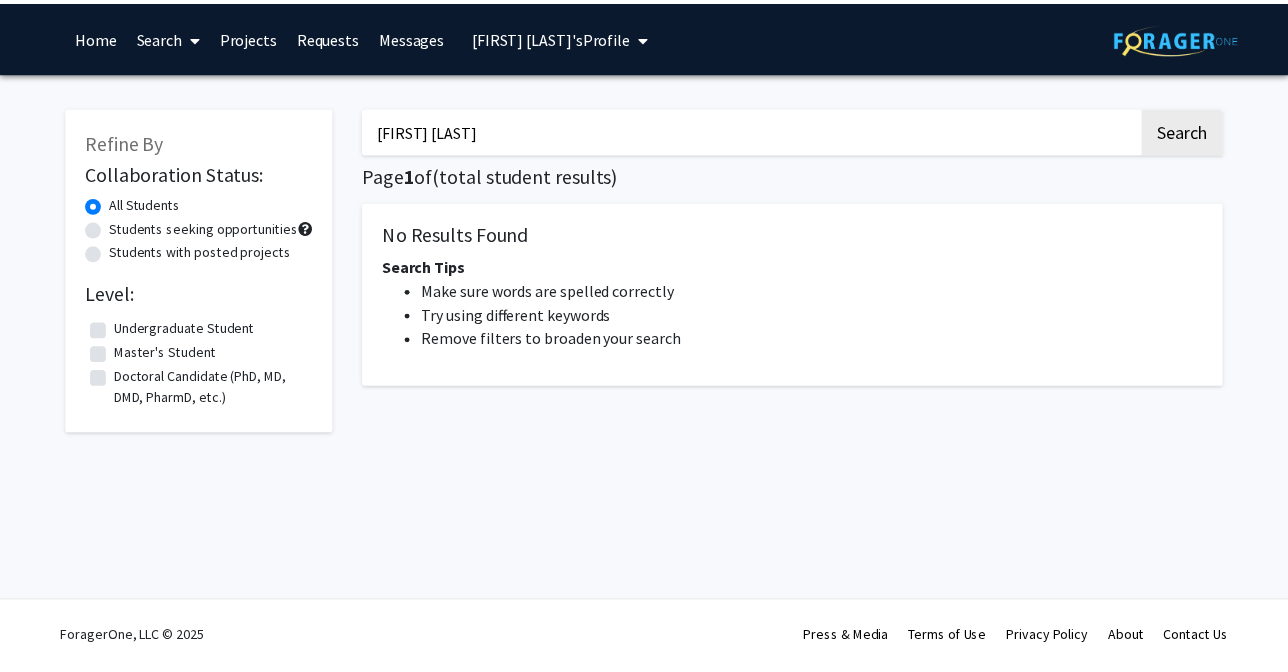scroll, scrollTop: 0, scrollLeft: 0, axis: both 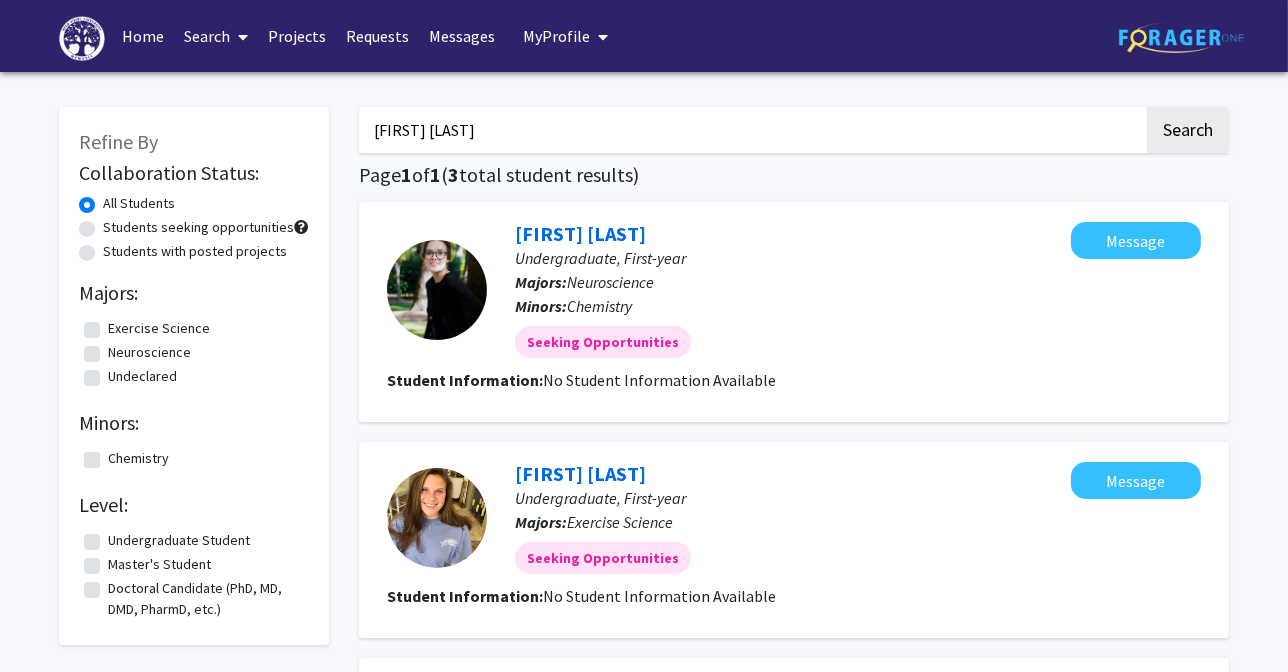 click on "Search" at bounding box center (216, 36) 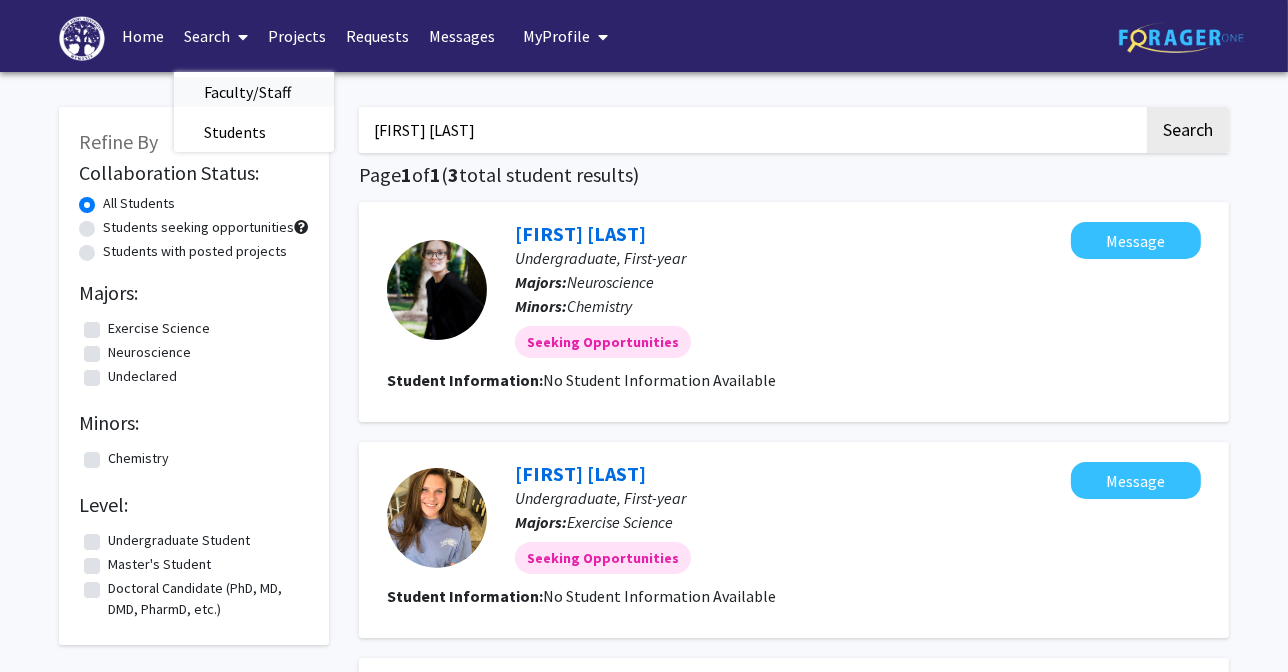 click on "Faculty/Staff" at bounding box center [247, 92] 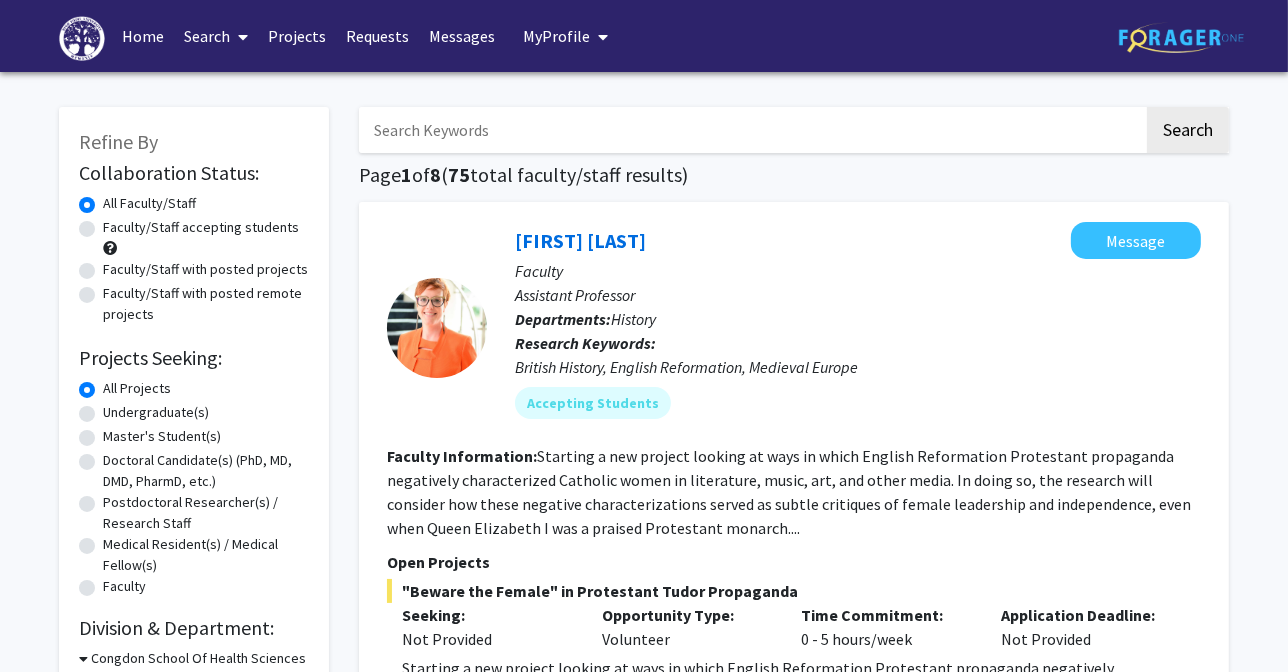 click on "Projects" at bounding box center (297, 36) 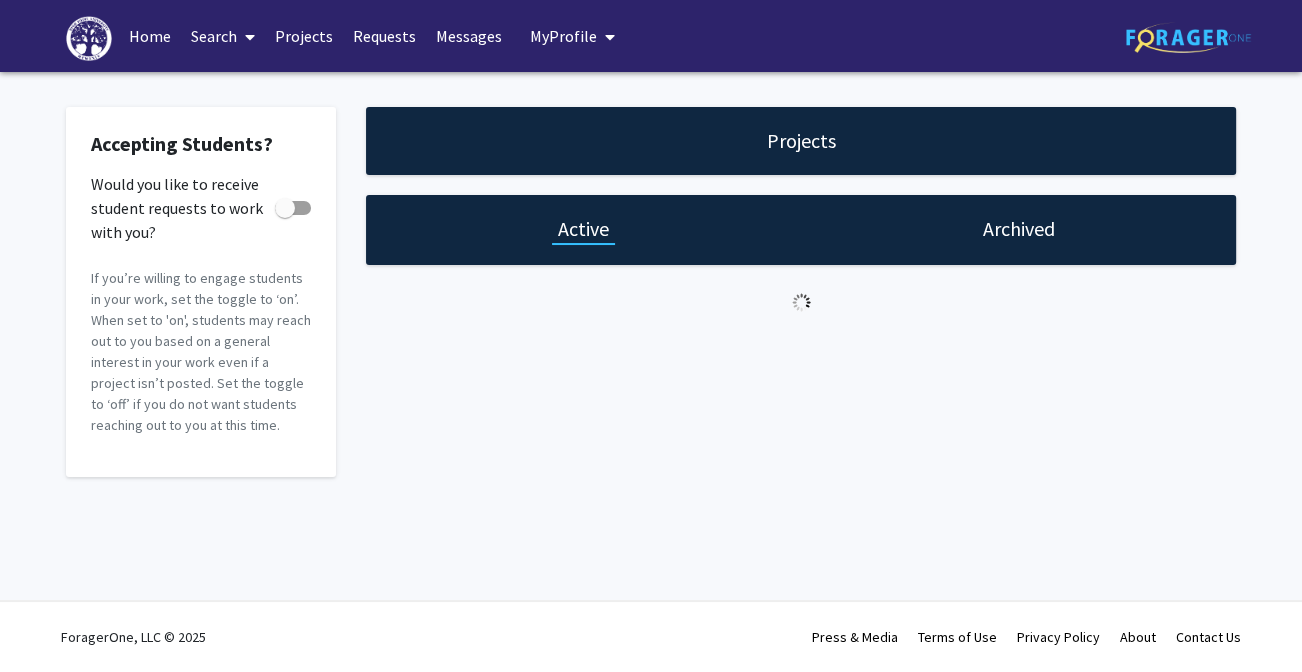 checkbox on "true" 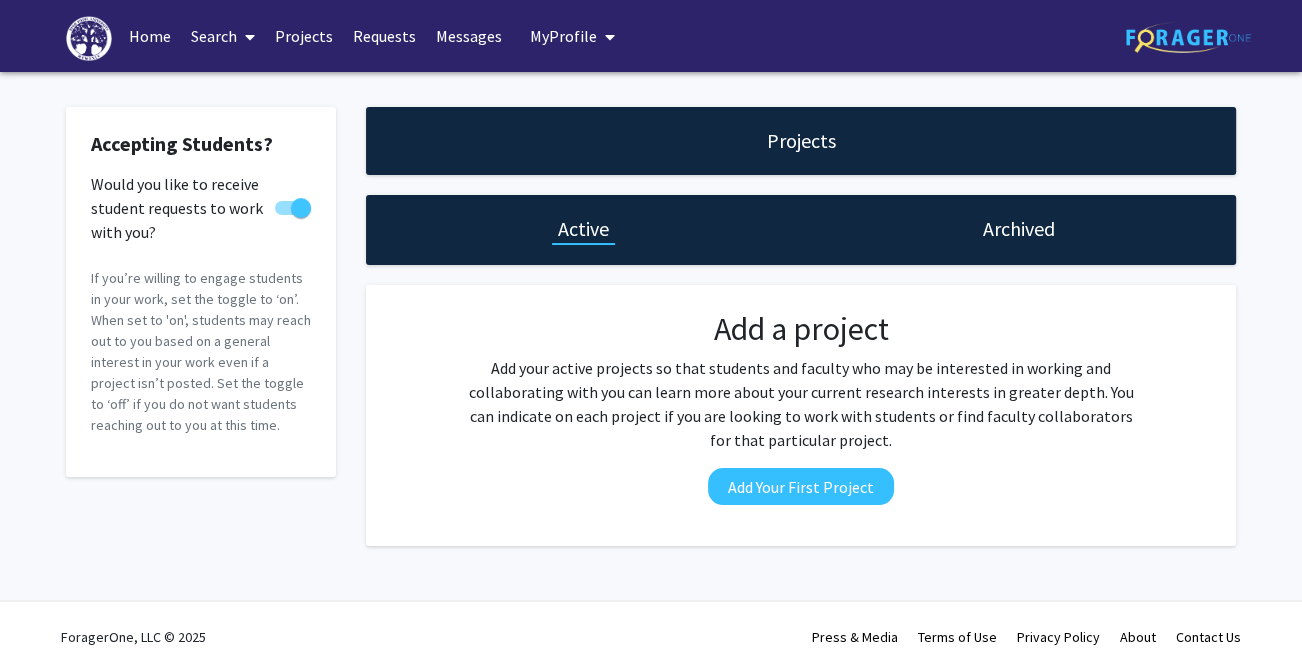 click on "Search" at bounding box center (223, 36) 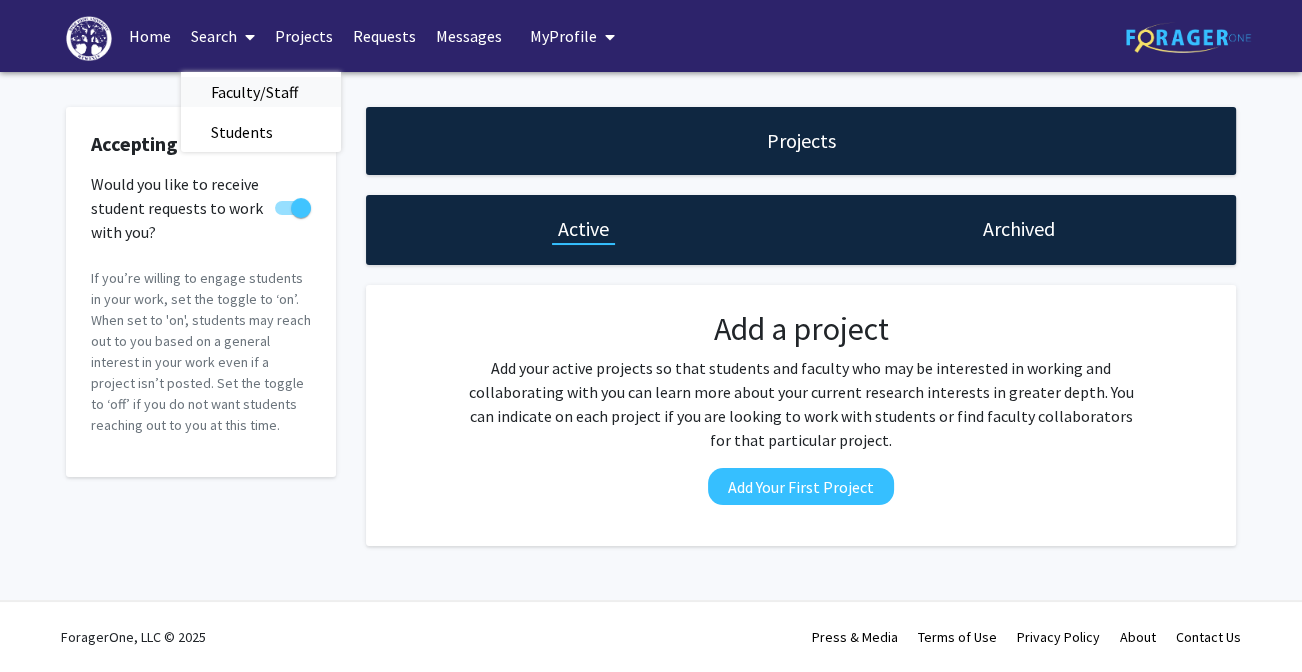 click on "Faculty/Staff" at bounding box center (254, 92) 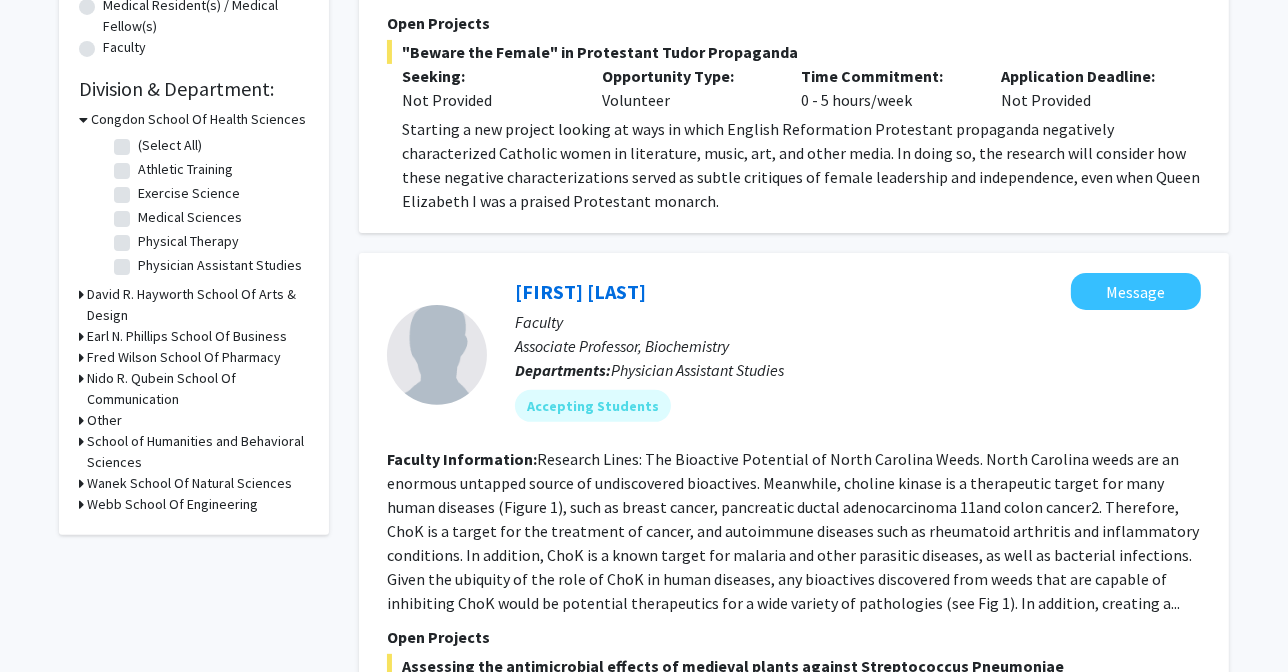 scroll, scrollTop: 540, scrollLeft: 0, axis: vertical 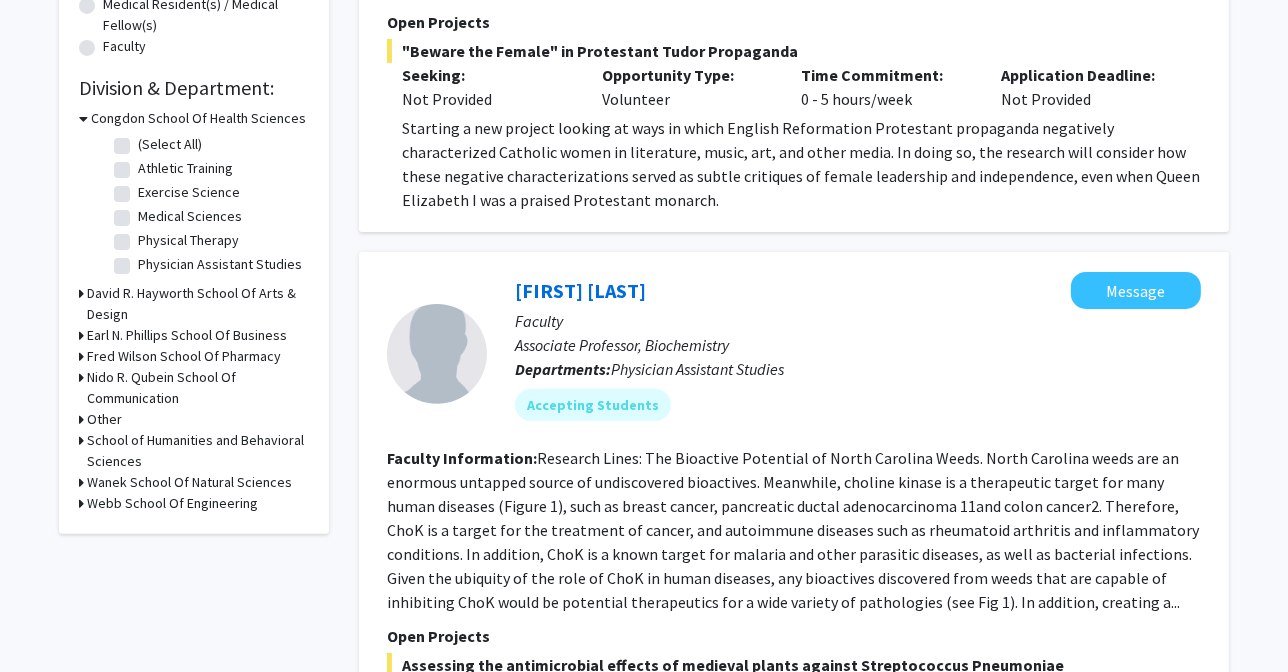 click on "Wanek School Of Natural Sciences" 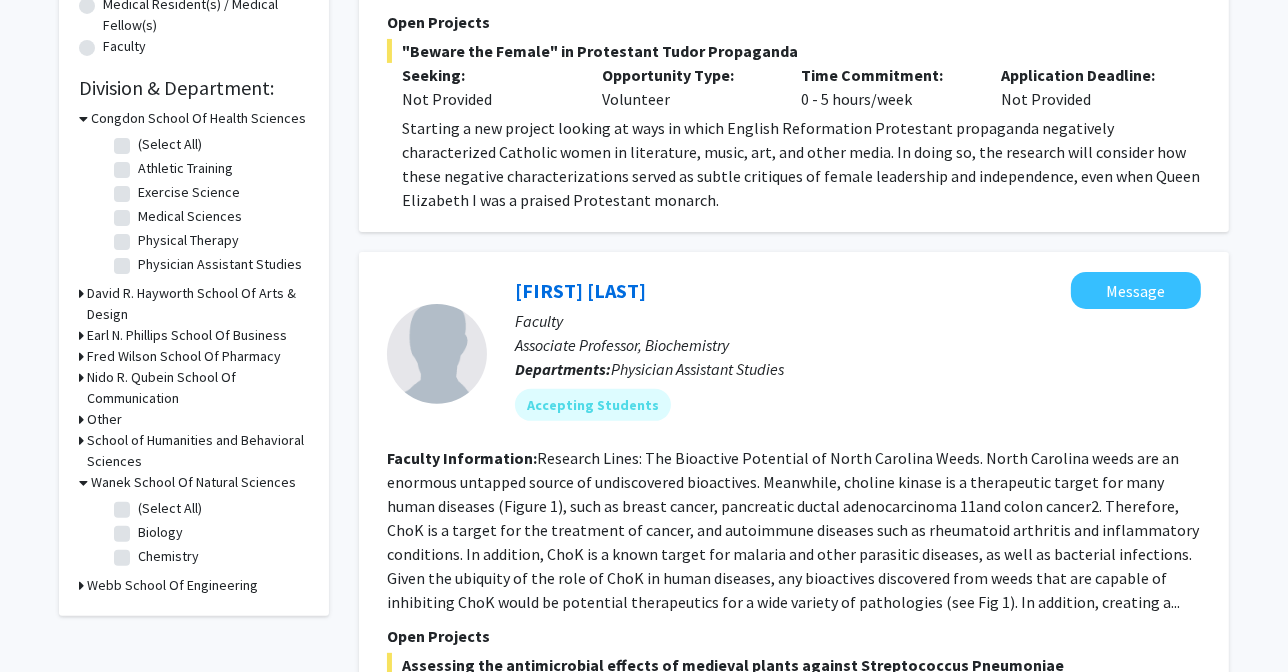 click on "Biology" 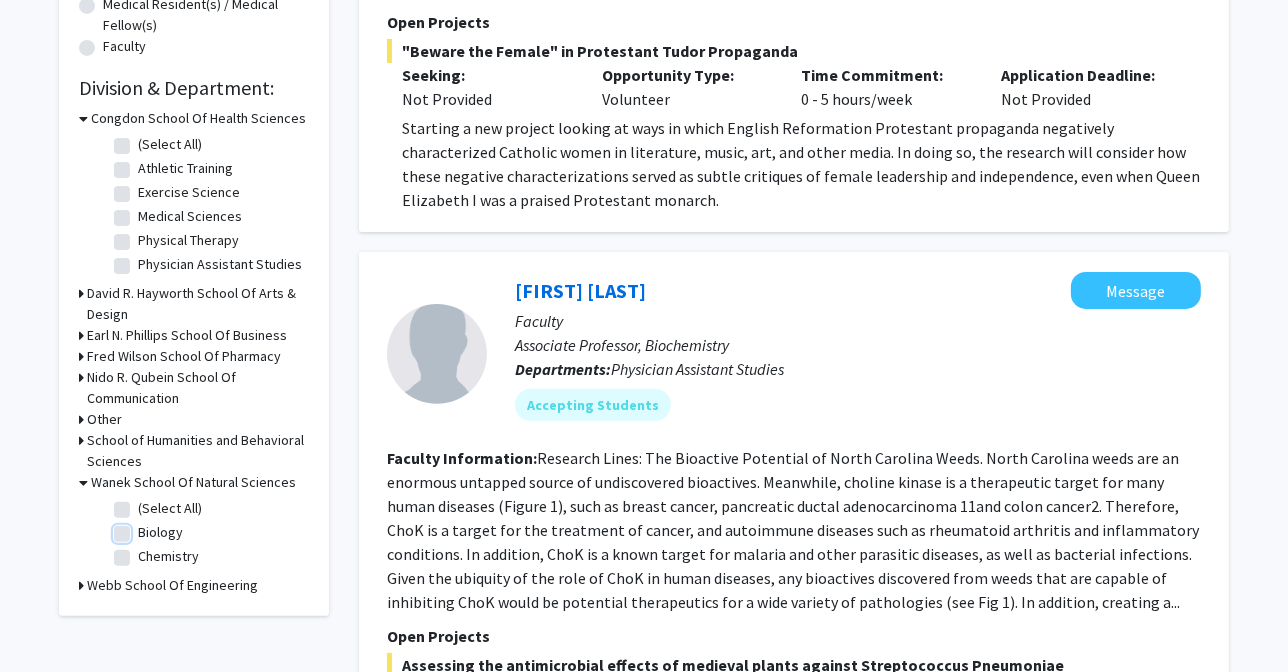 click on "Biology" at bounding box center [144, 528] 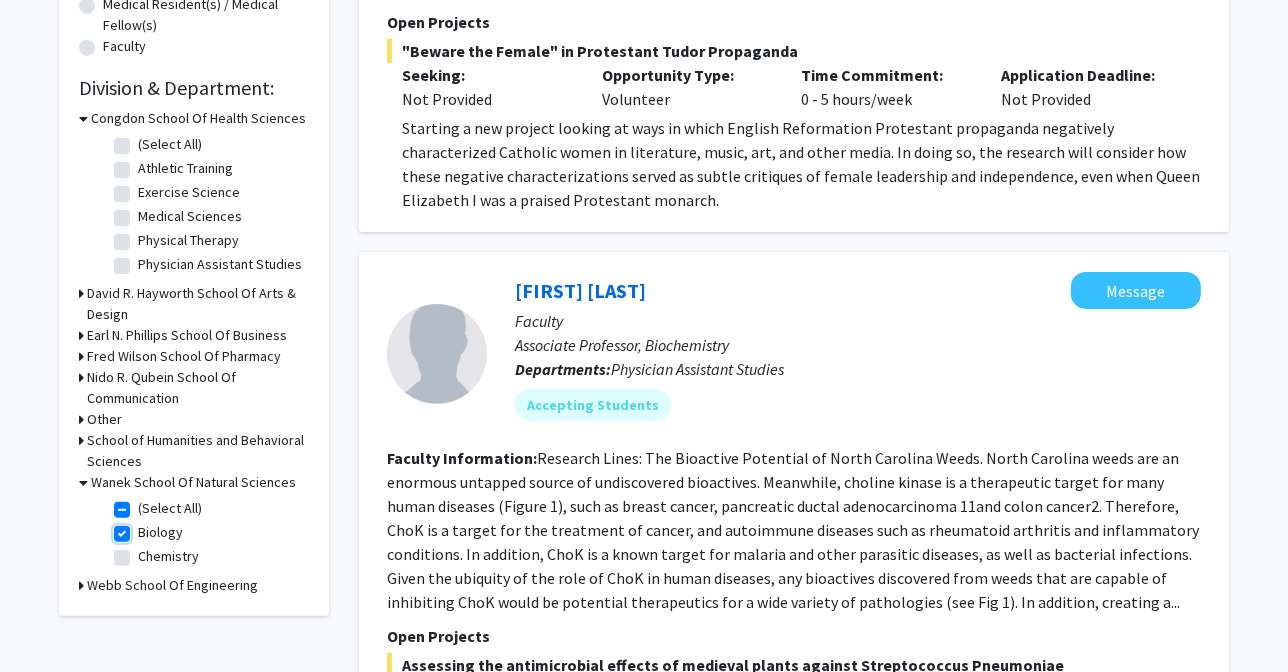 checkbox on "true" 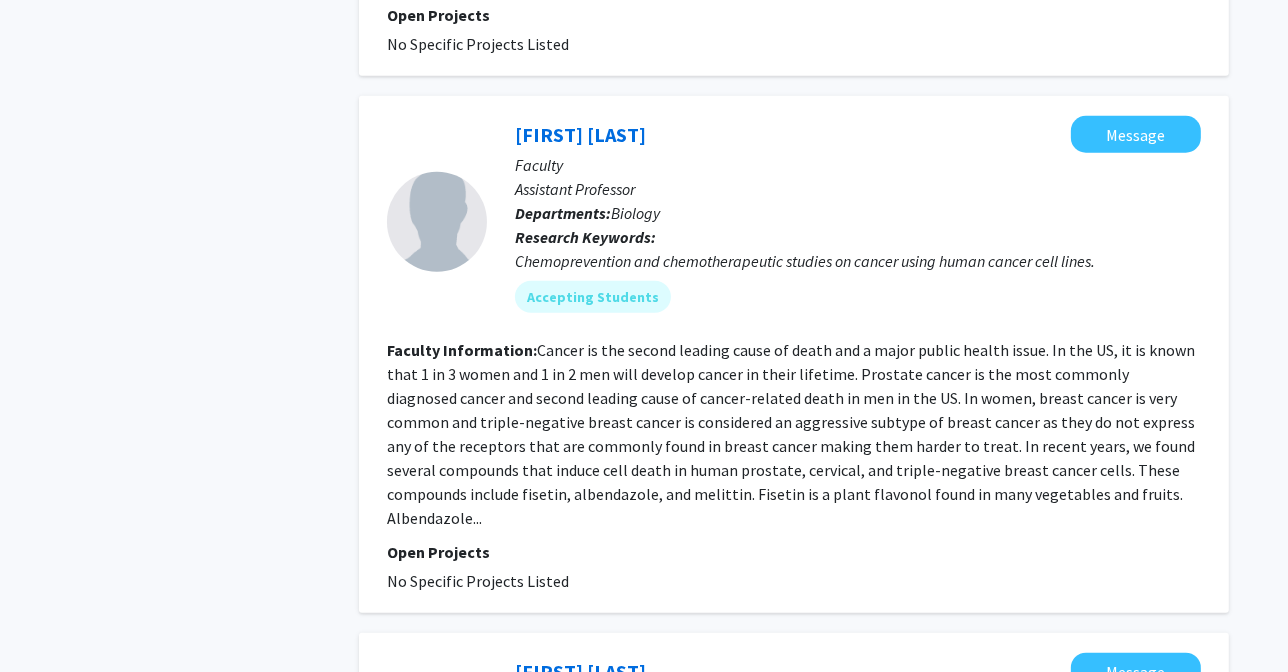 scroll, scrollTop: 1588, scrollLeft: 0, axis: vertical 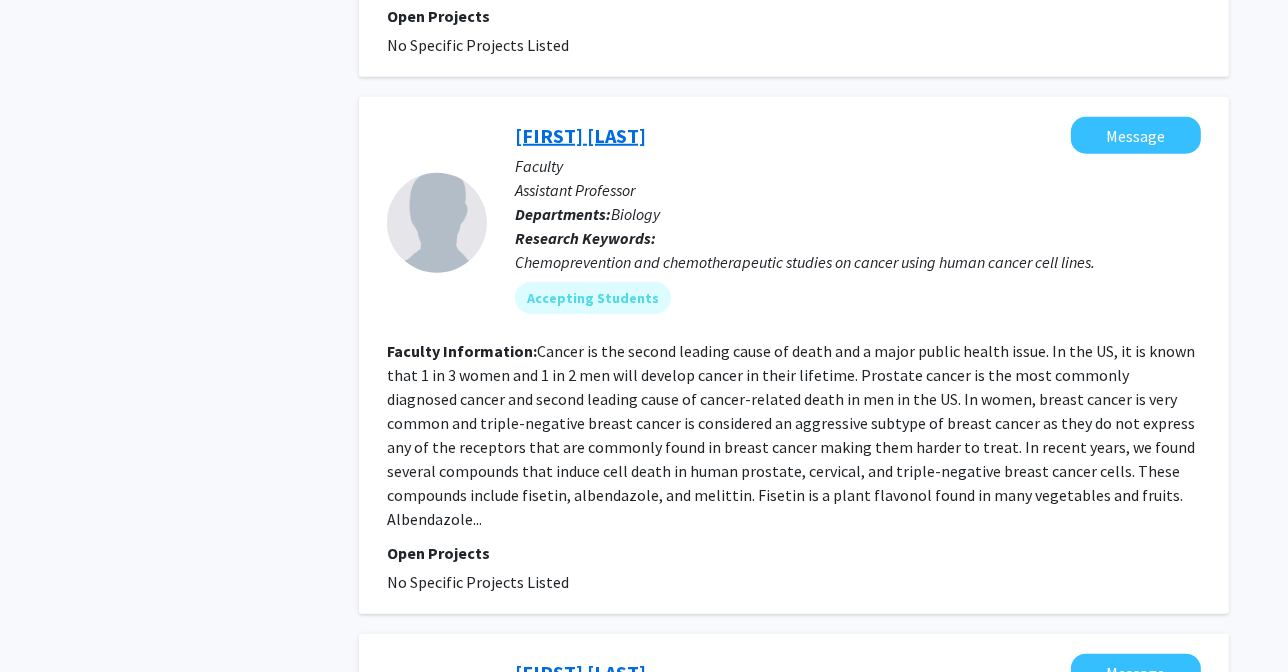 click on "Kevin Suh" 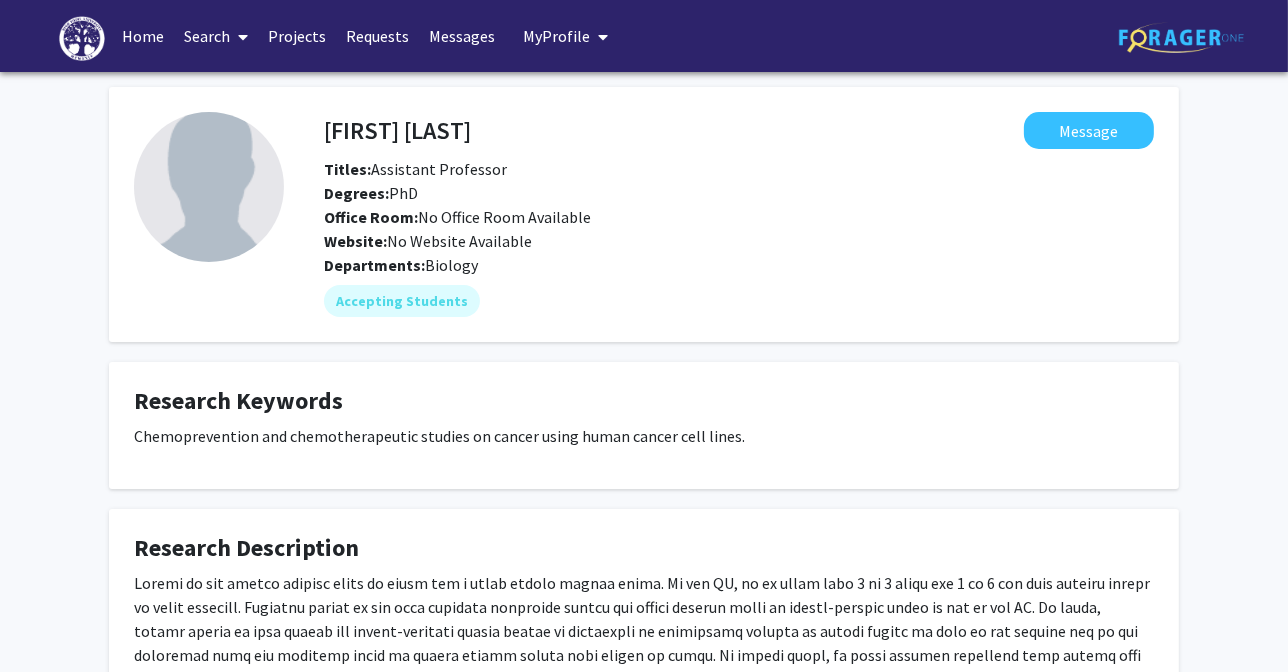 scroll, scrollTop: 320, scrollLeft: 0, axis: vertical 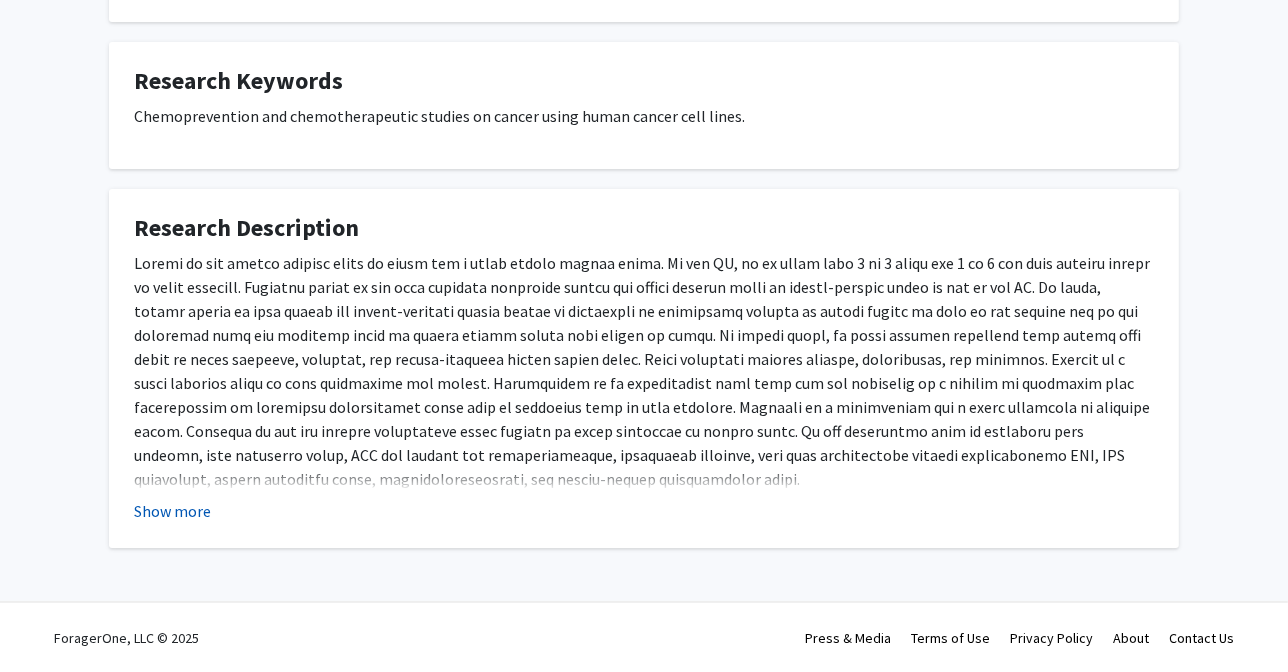 click on "Show more" 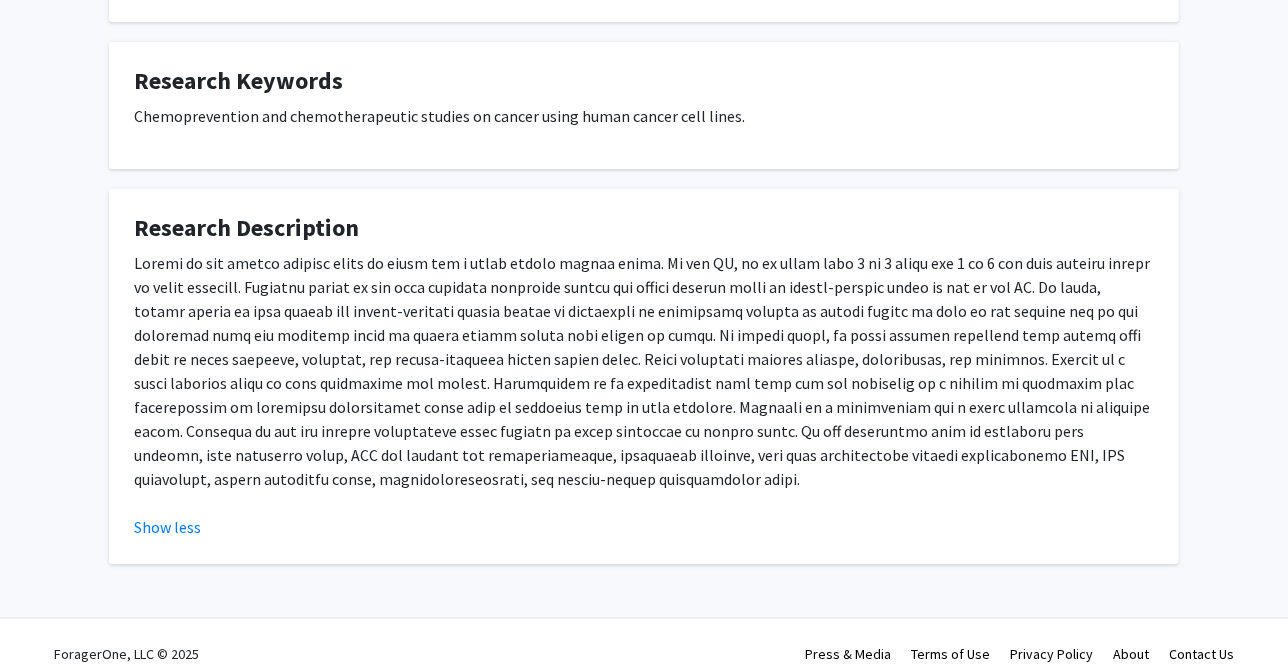 scroll, scrollTop: 0, scrollLeft: 0, axis: both 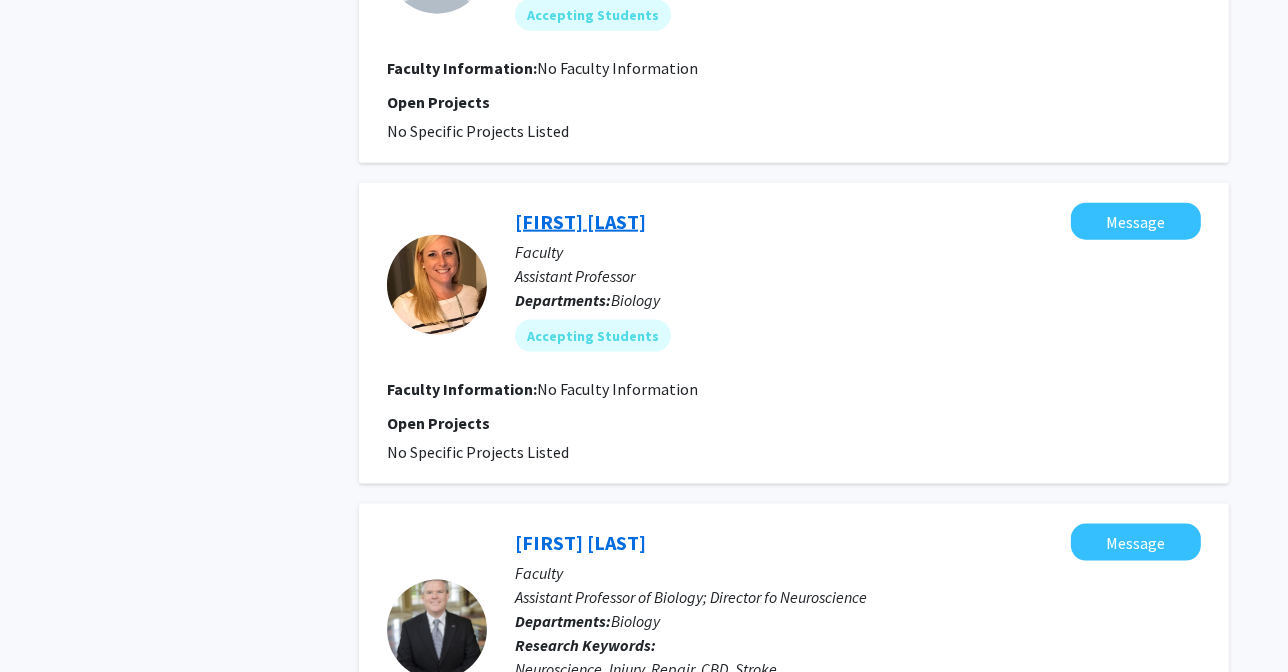 click on "Megan Rudock" 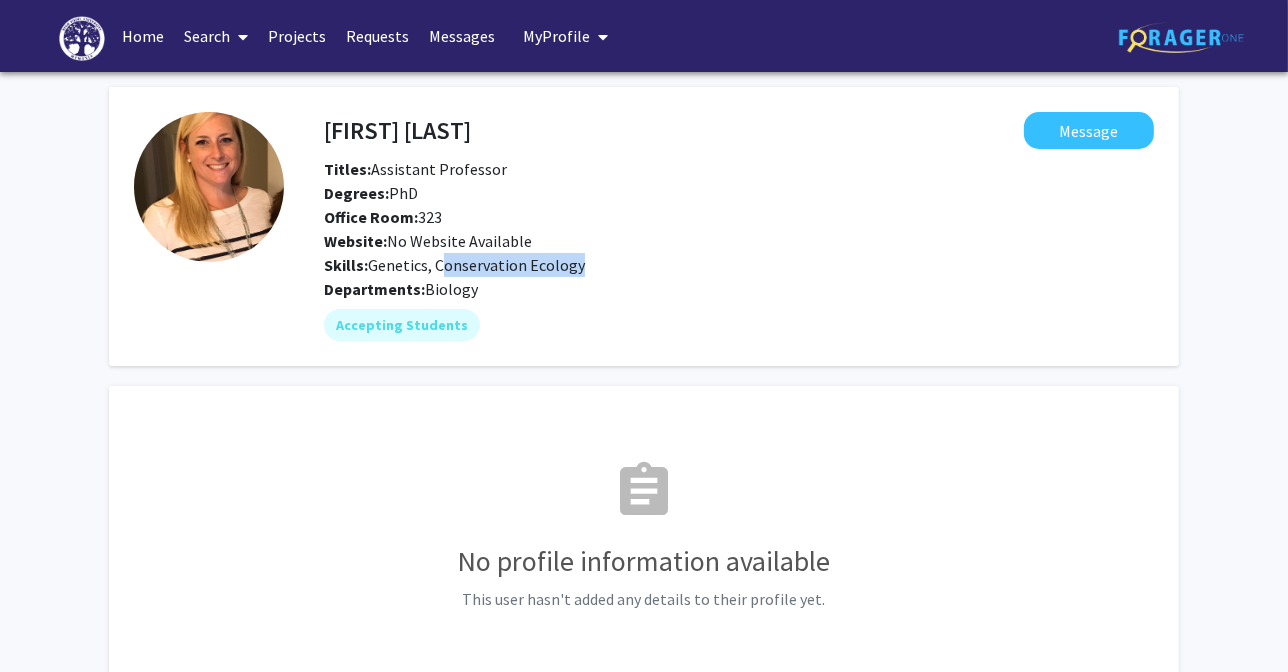 drag, startPoint x: 586, startPoint y: 267, endPoint x: 440, endPoint y: 260, distance: 146.16771 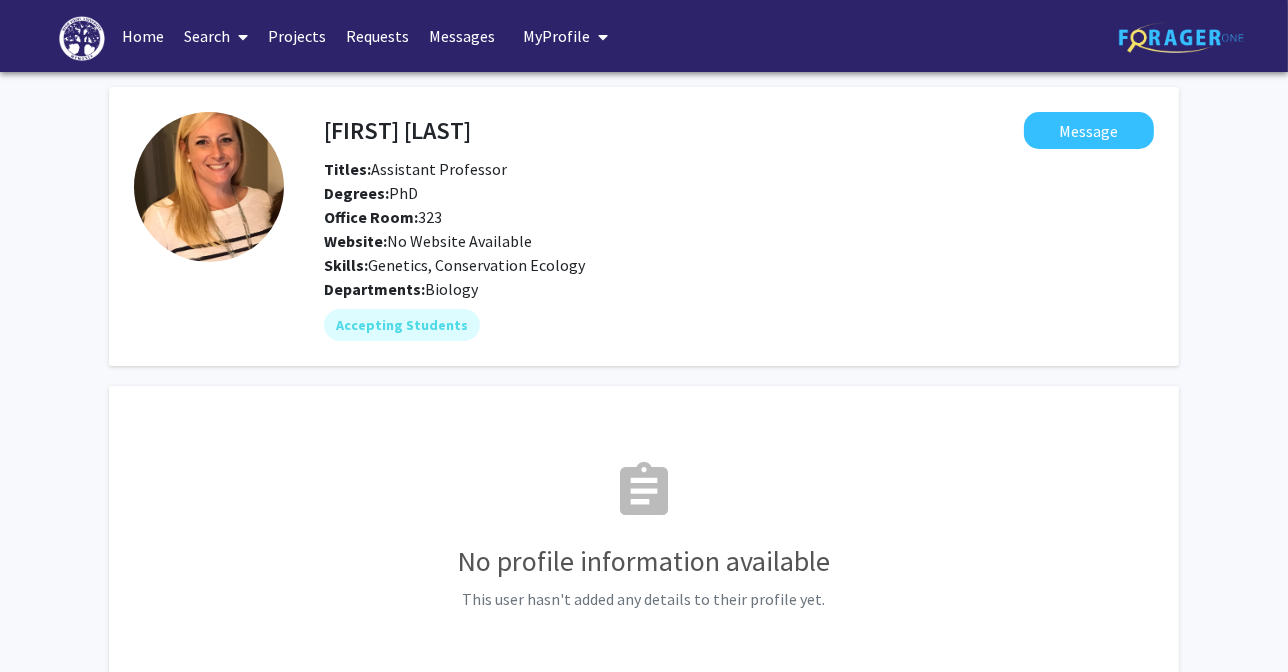 drag, startPoint x: 440, startPoint y: 260, endPoint x: 374, endPoint y: 97, distance: 175.85506 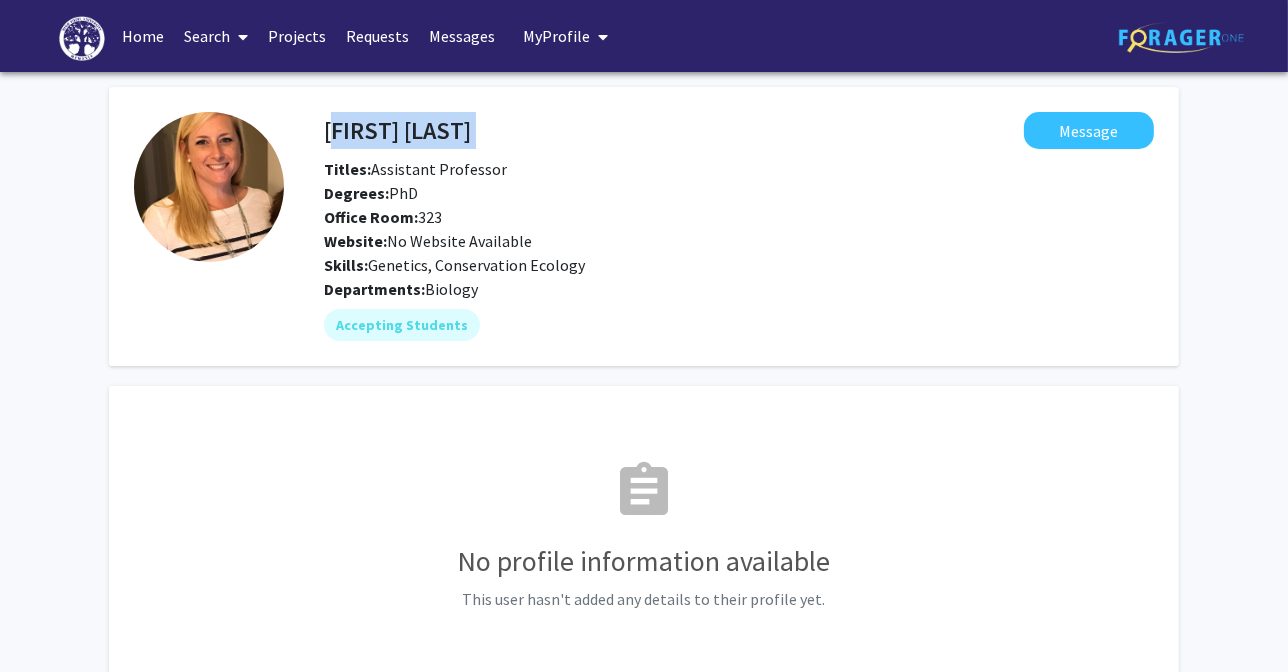 drag, startPoint x: 488, startPoint y: 131, endPoint x: 326, endPoint y: 128, distance: 162.02777 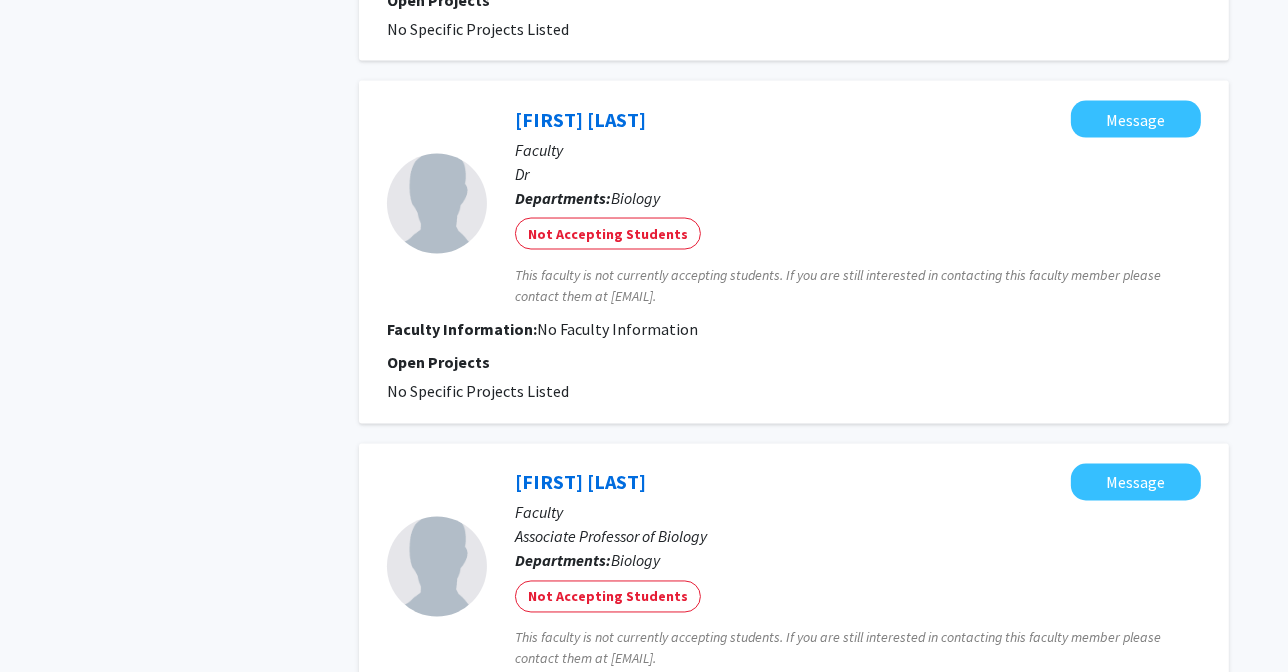 scroll, scrollTop: 3463, scrollLeft: 0, axis: vertical 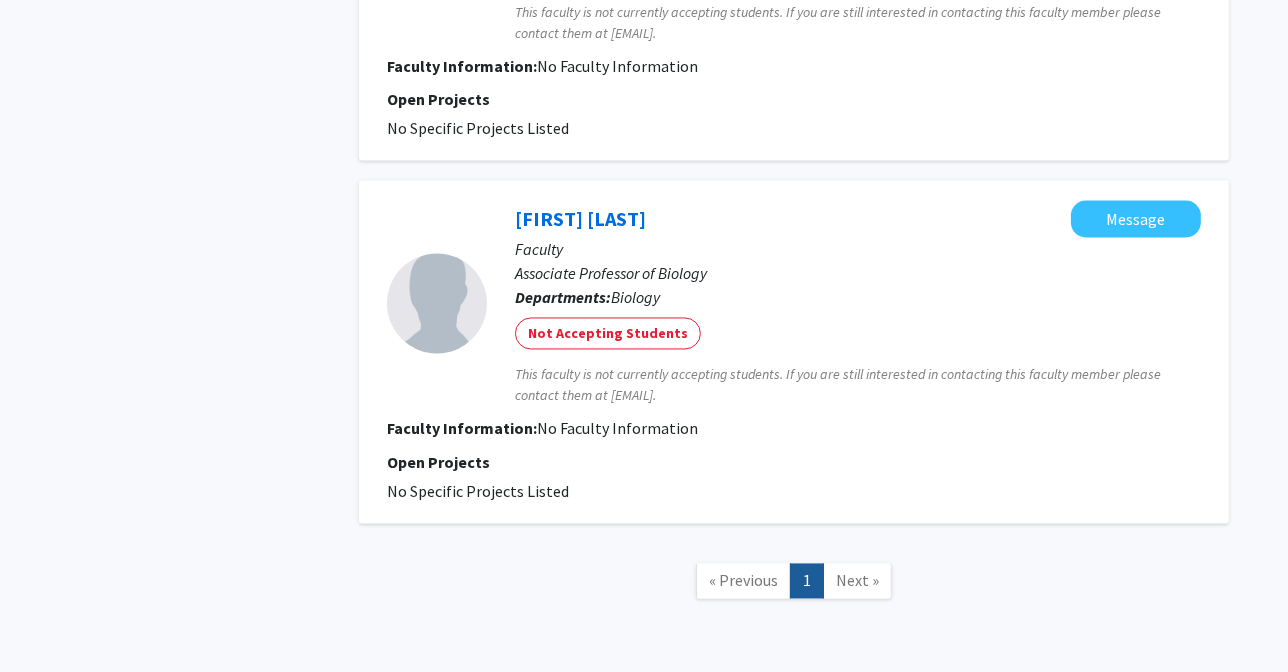 click on "Next »" 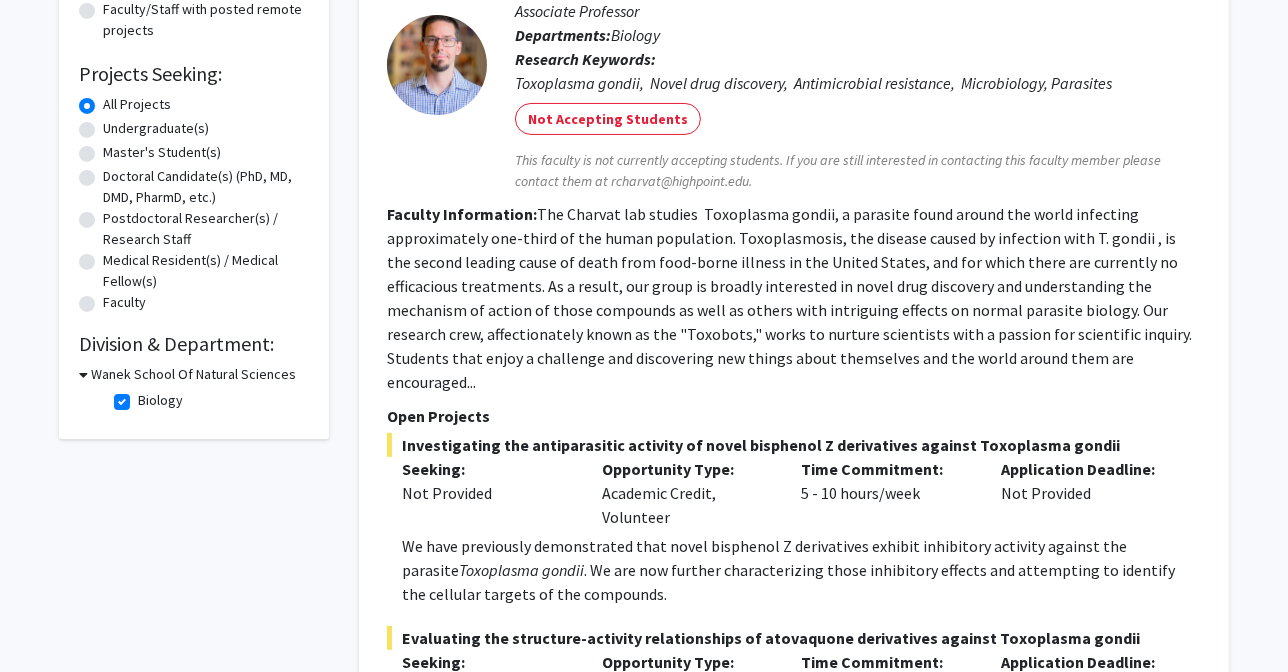 scroll, scrollTop: 0, scrollLeft: 0, axis: both 